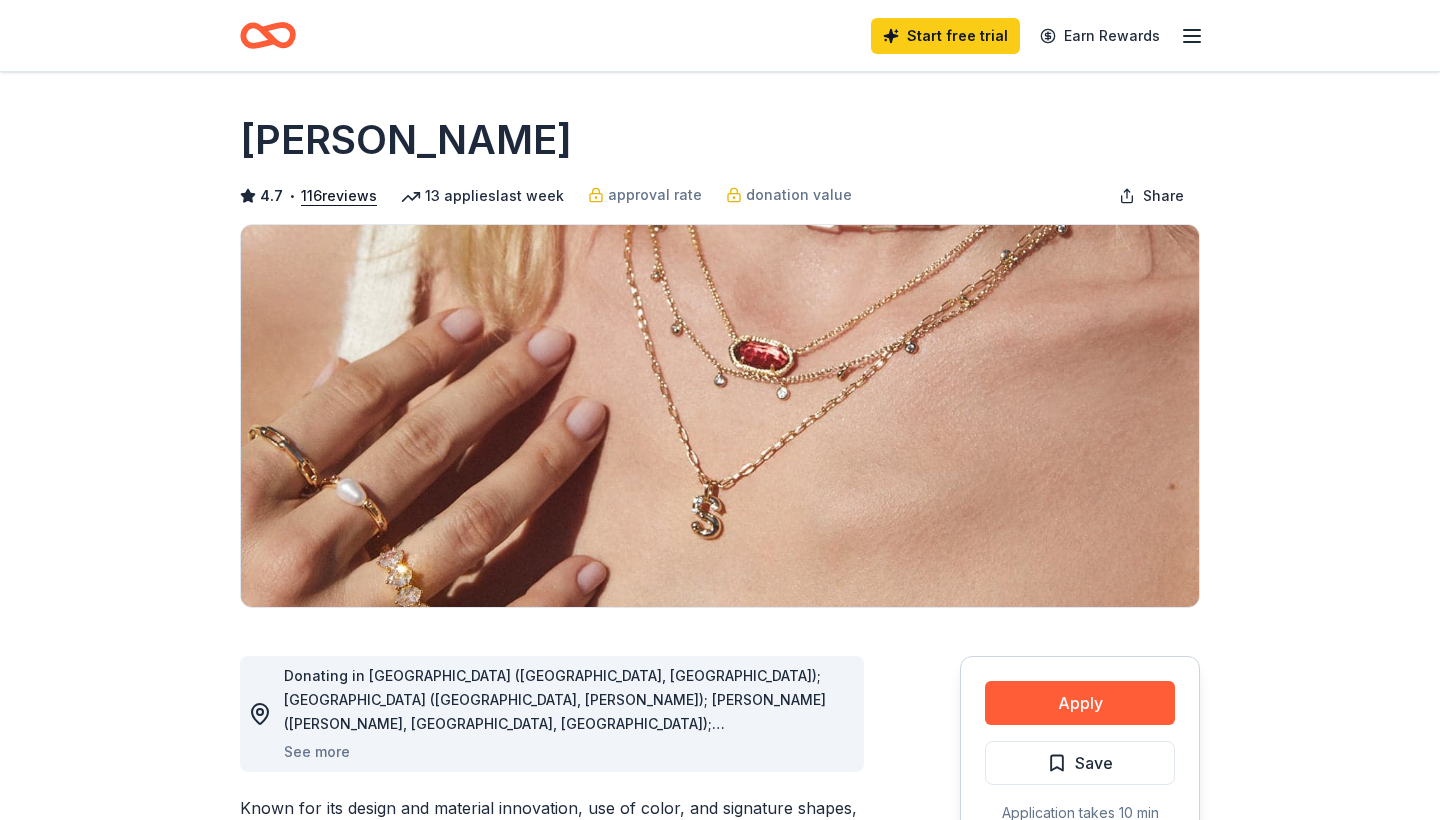 scroll, scrollTop: 0, scrollLeft: 0, axis: both 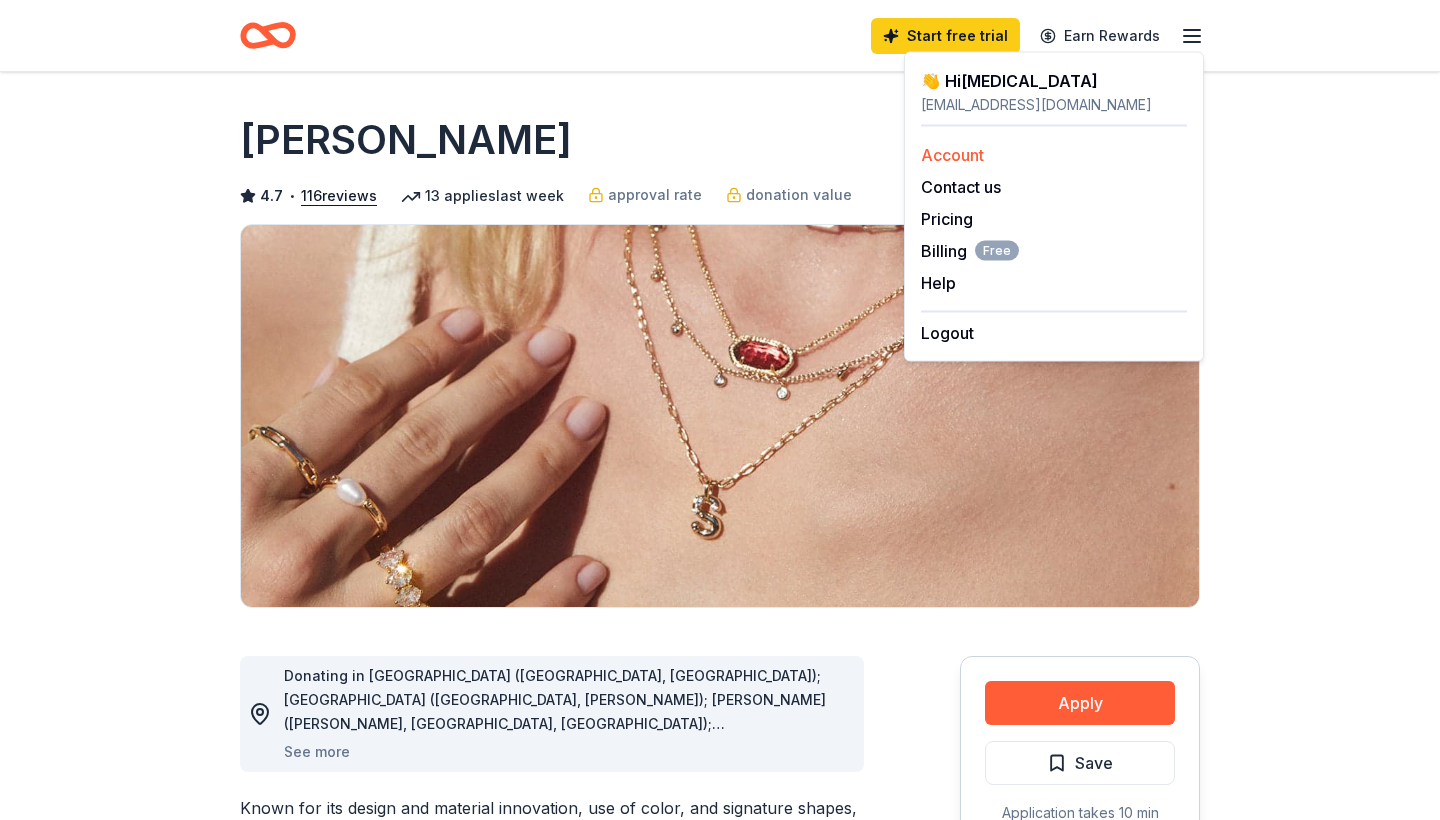 click on "Account" at bounding box center (952, 155) 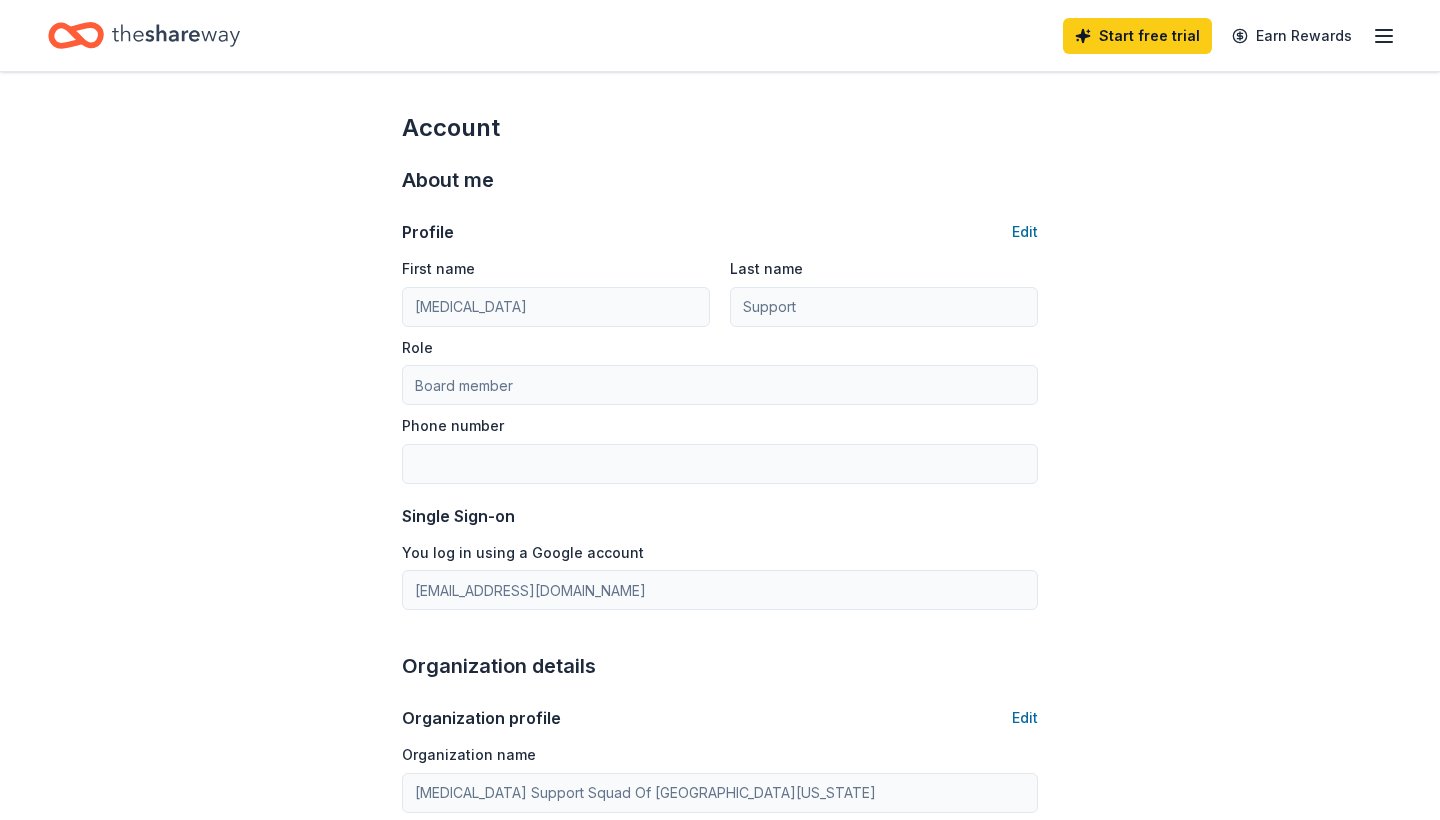 click 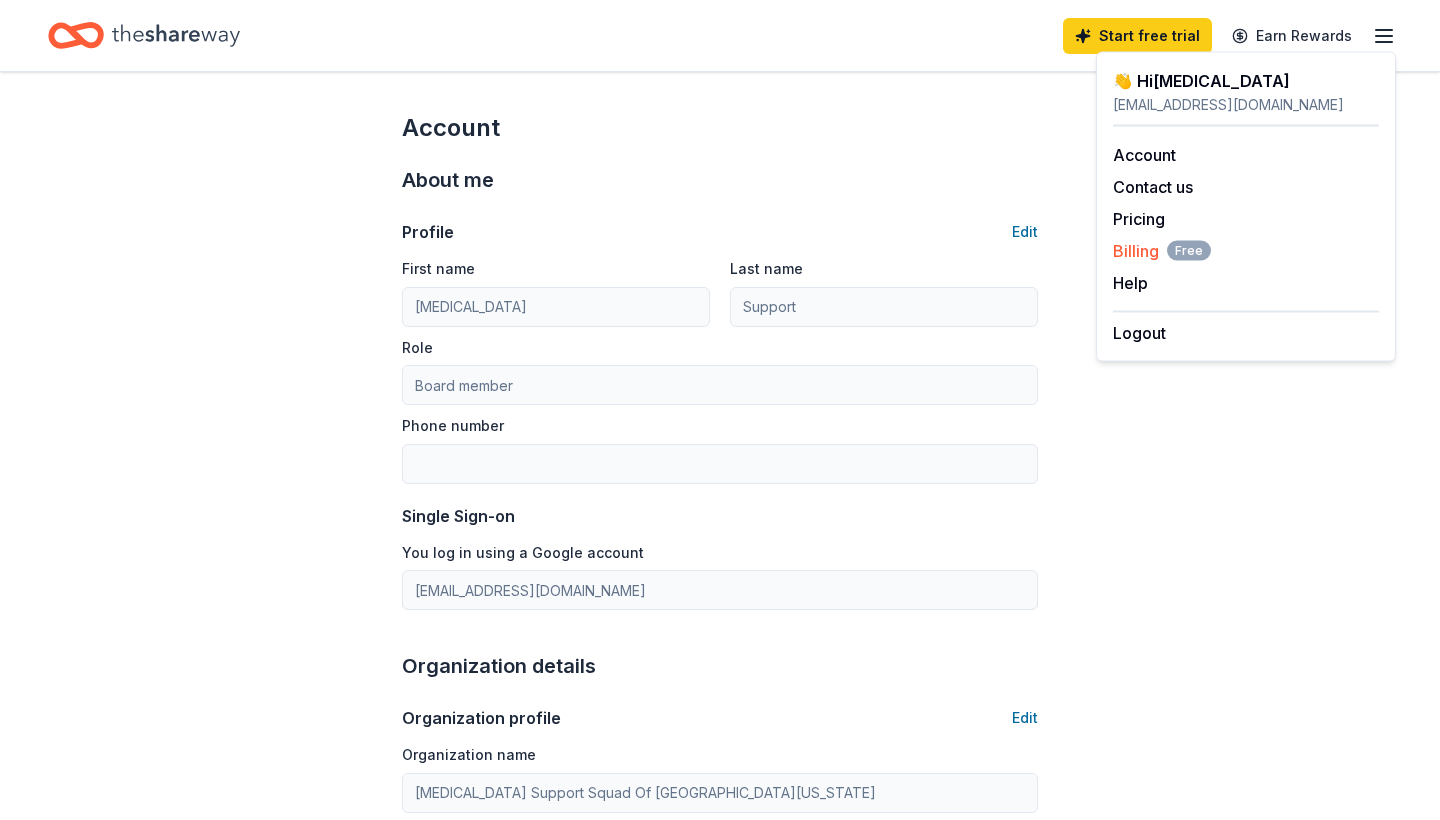 click on "Billing Free" at bounding box center (1162, 251) 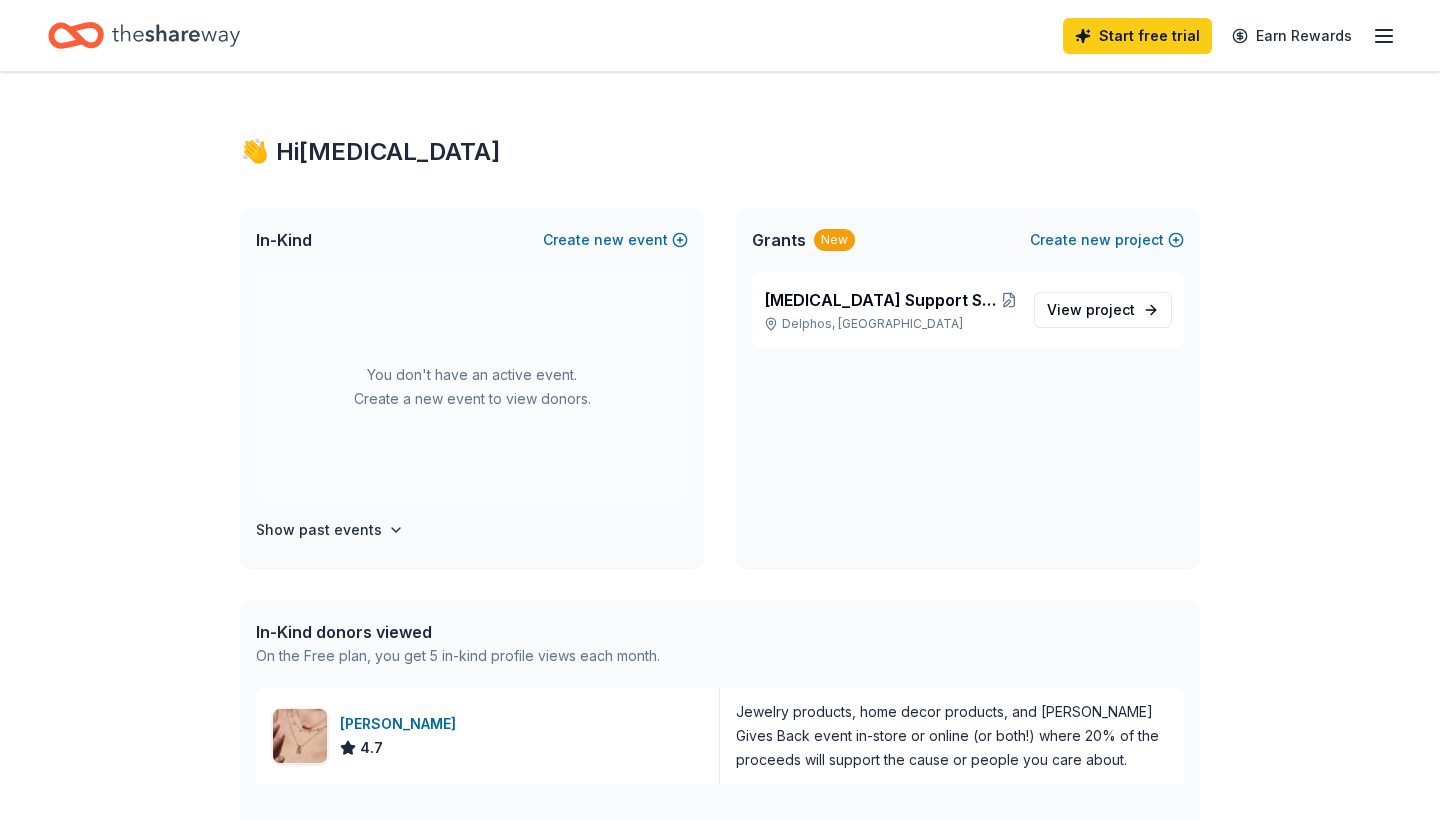 scroll, scrollTop: 0, scrollLeft: 0, axis: both 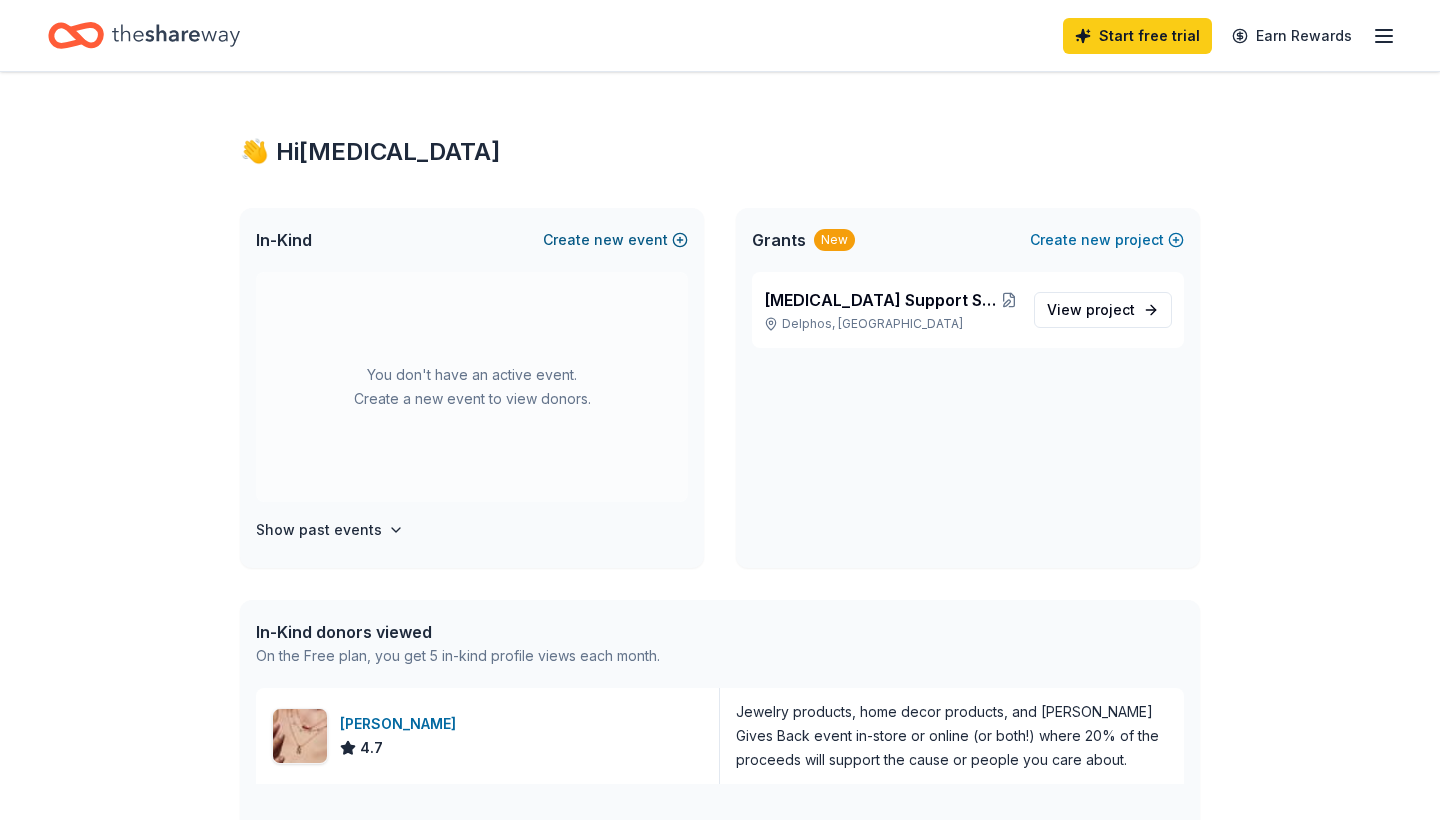 click on "new" at bounding box center [609, 240] 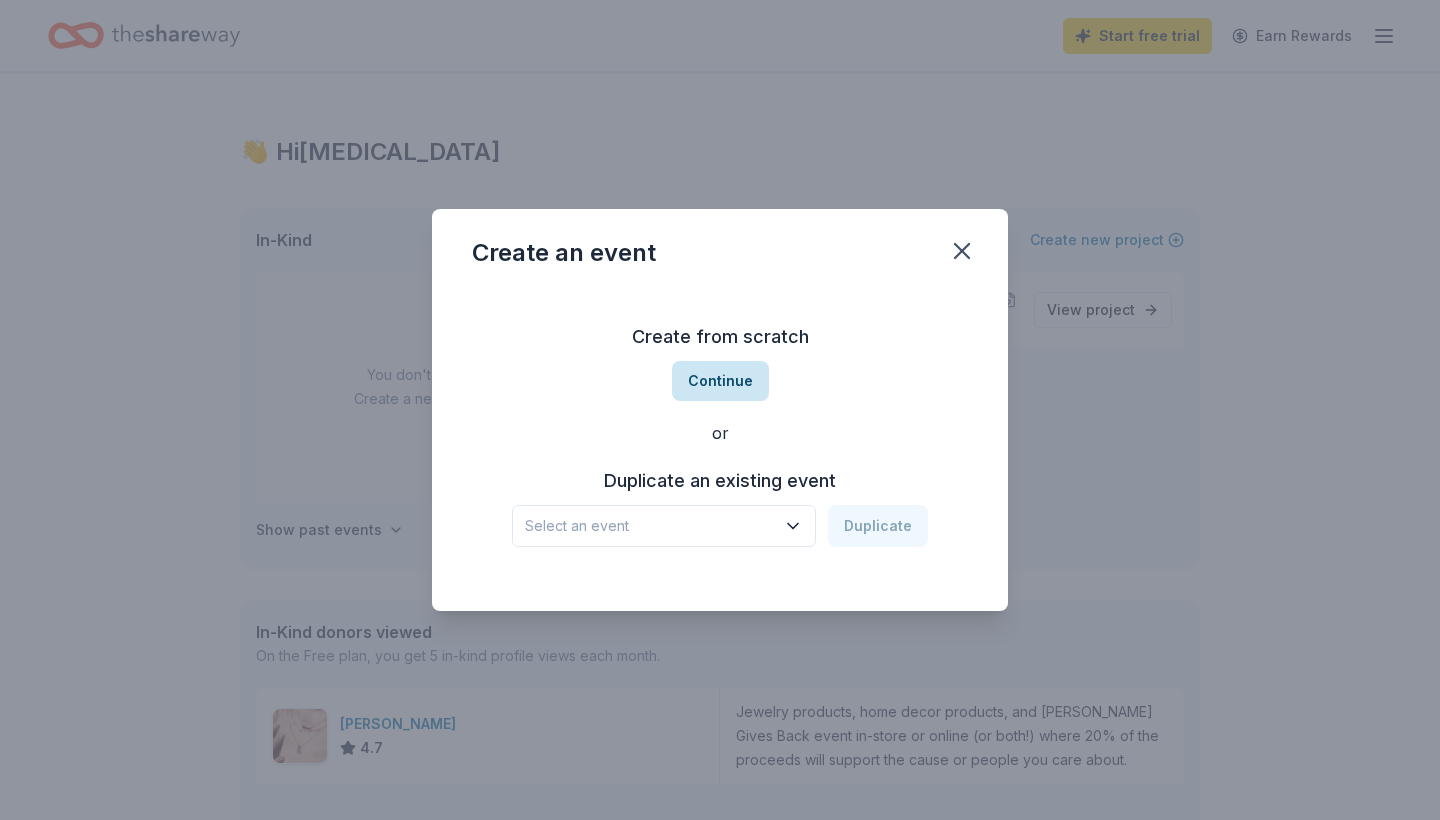 click on "Continue" at bounding box center [720, 381] 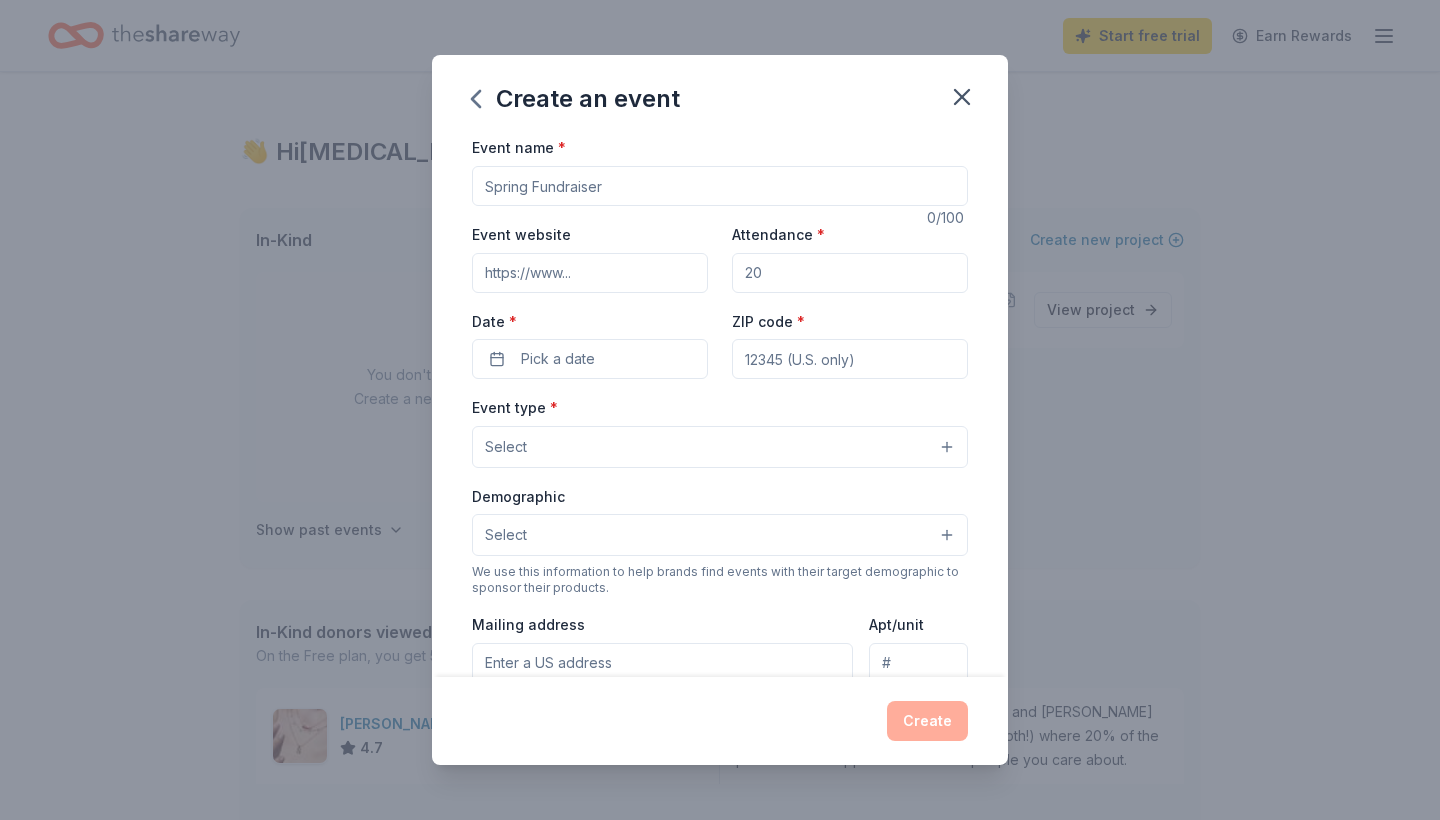 drag, startPoint x: 638, startPoint y: 188, endPoint x: 494, endPoint y: 174, distance: 144.67896 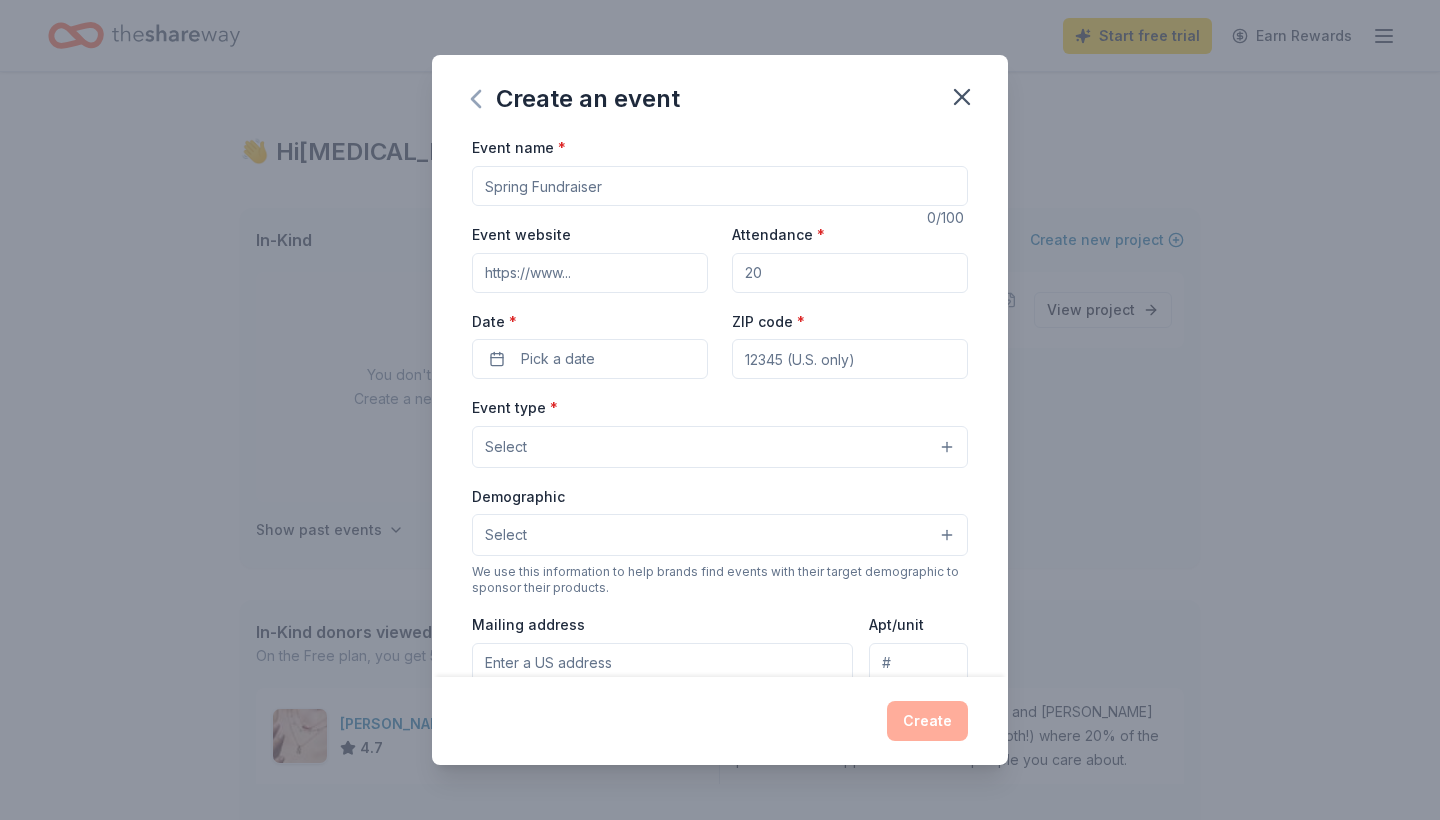 click 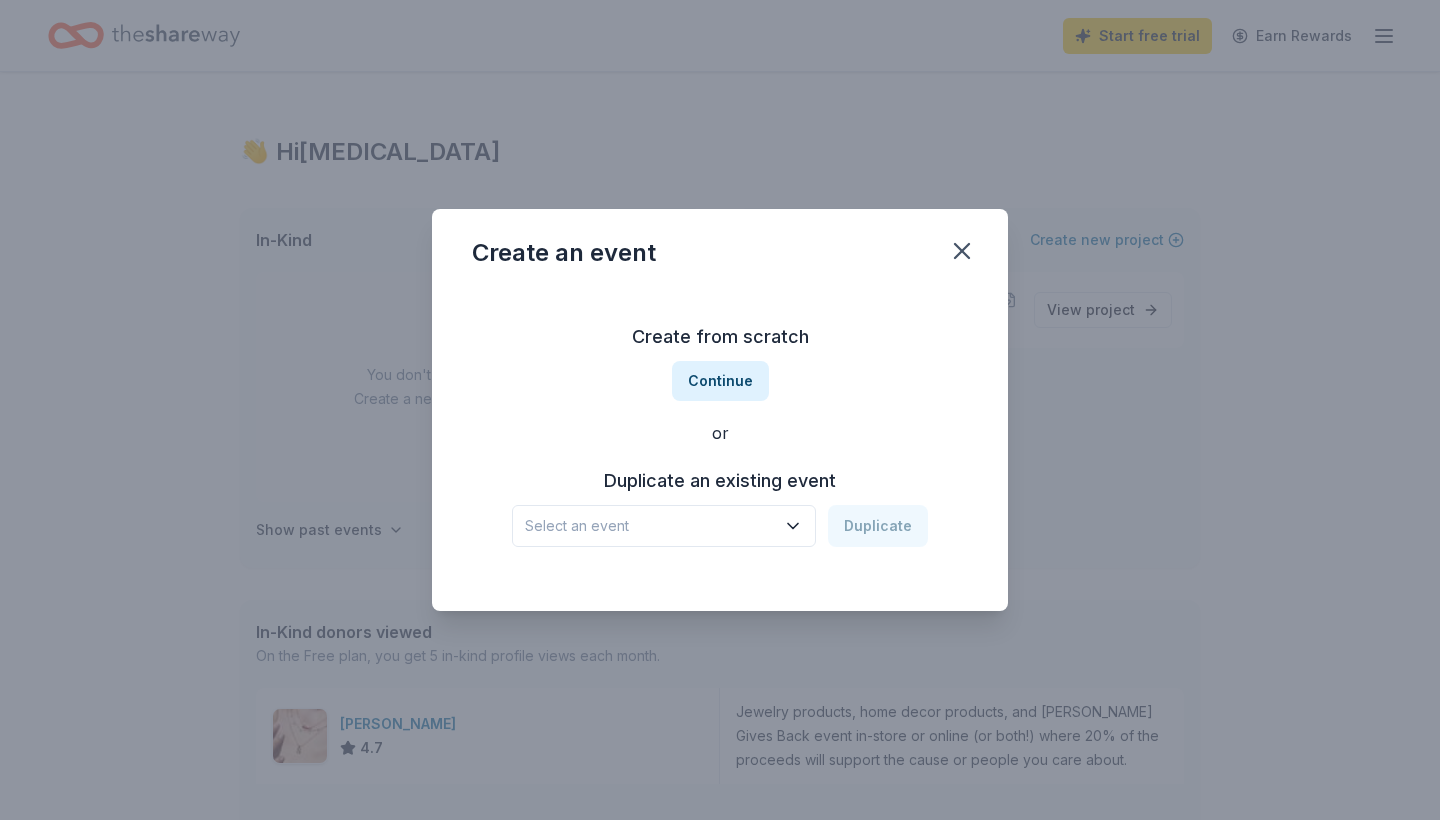 click on "Select an event" at bounding box center [650, 526] 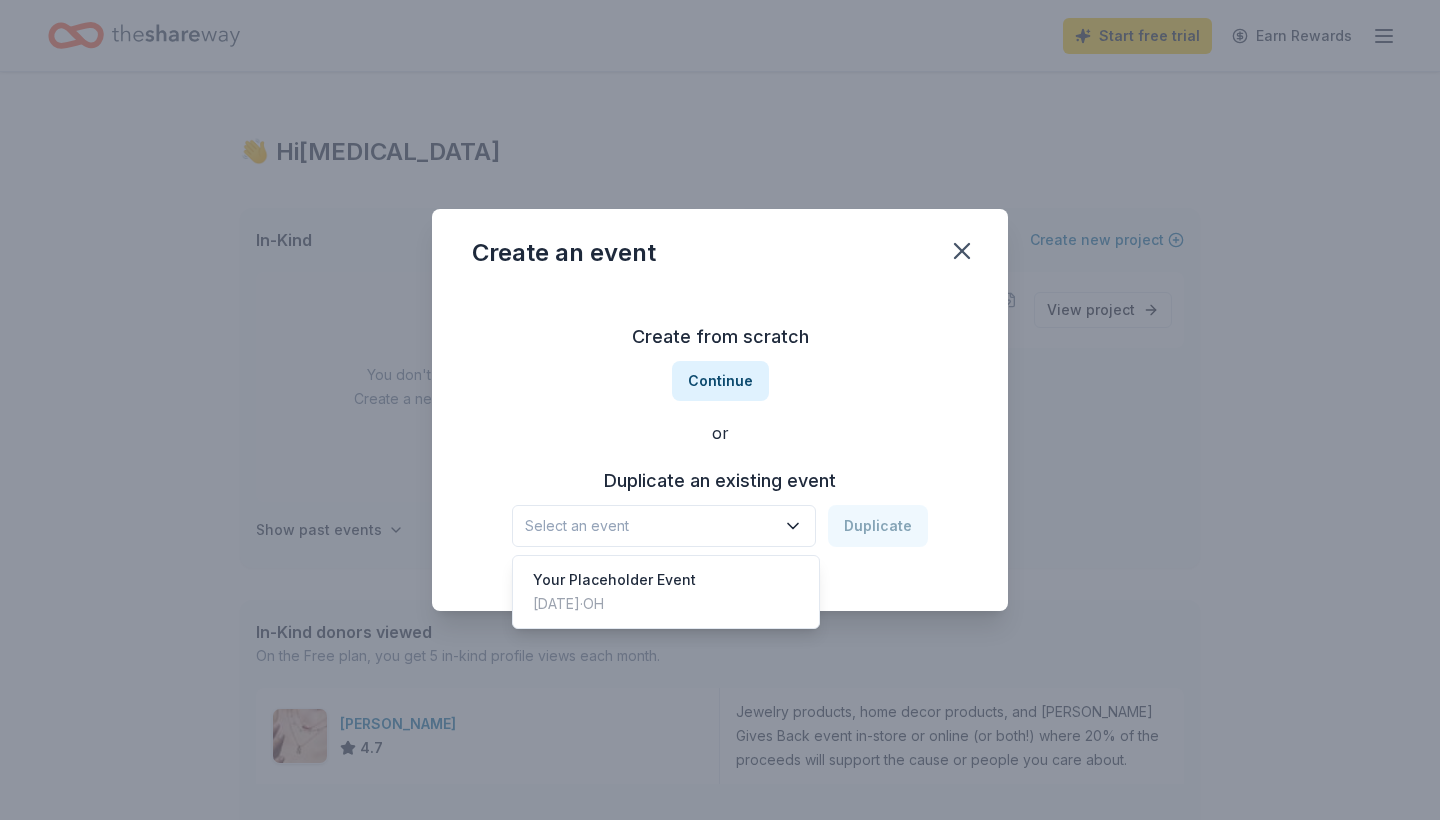 click on "Create from scratch Continue or Duplicate an existing event Select an event Duplicate" at bounding box center [720, 434] 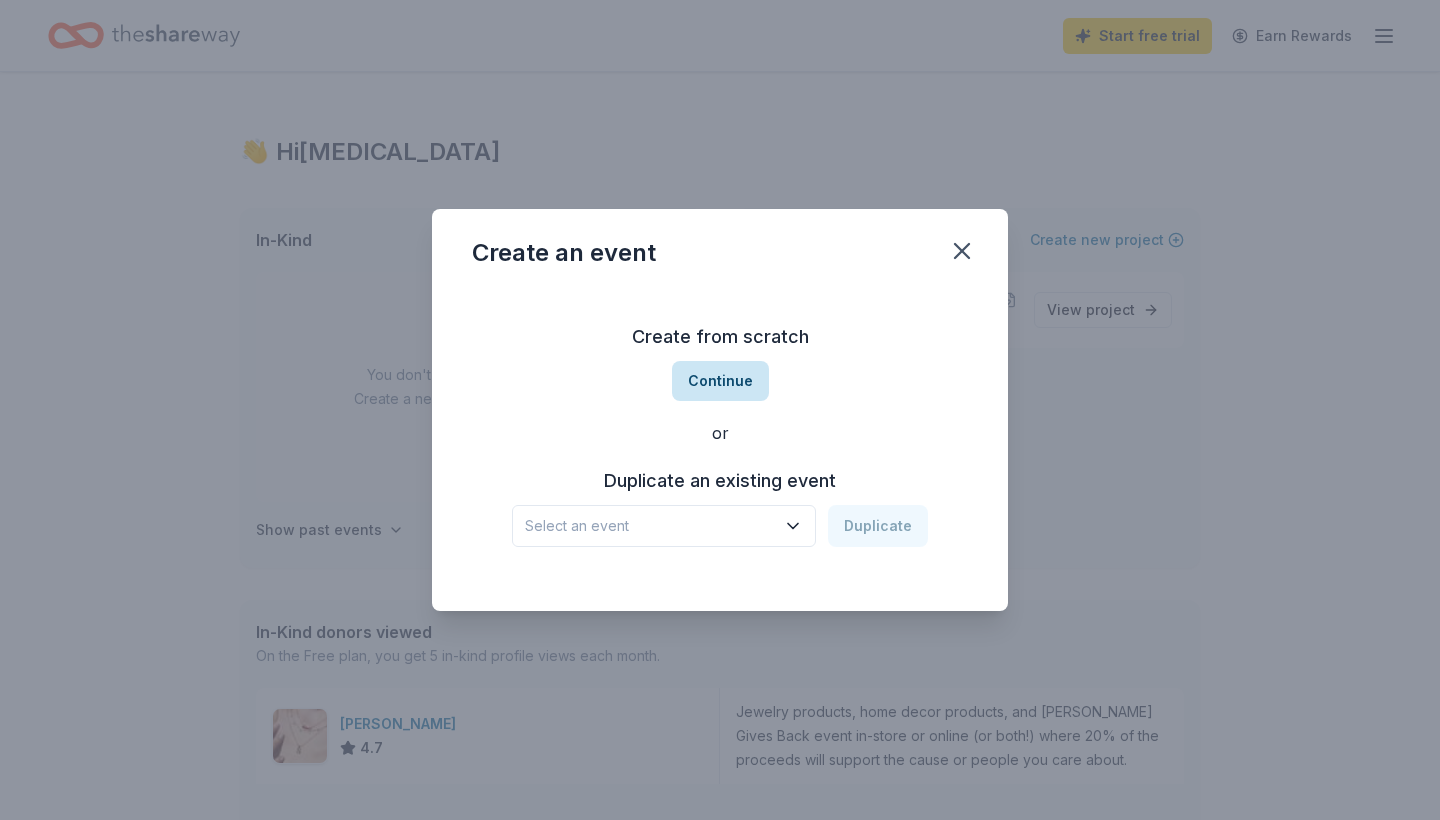 click on "Continue" at bounding box center [720, 381] 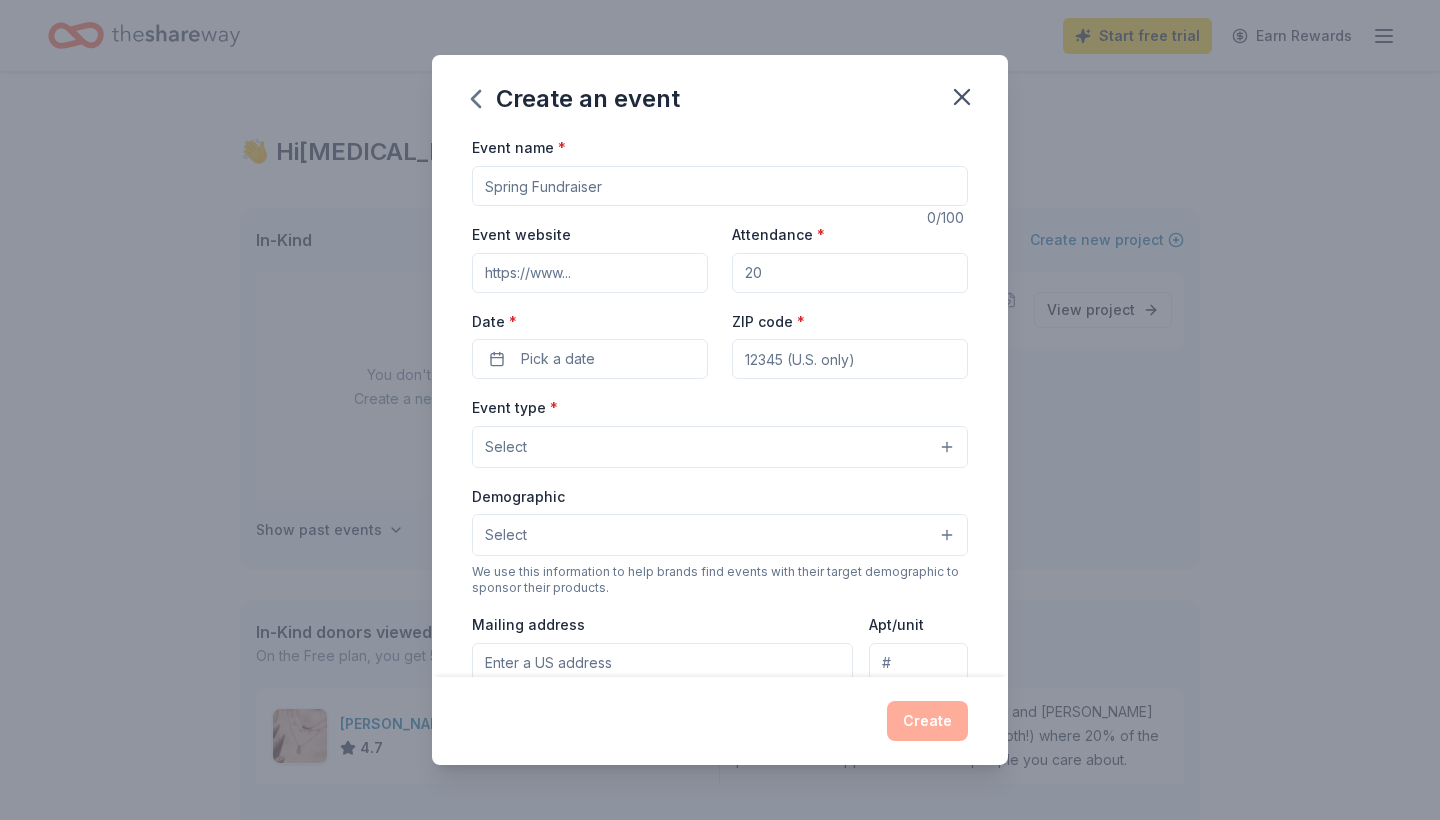 click on "Event name *" at bounding box center [720, 170] 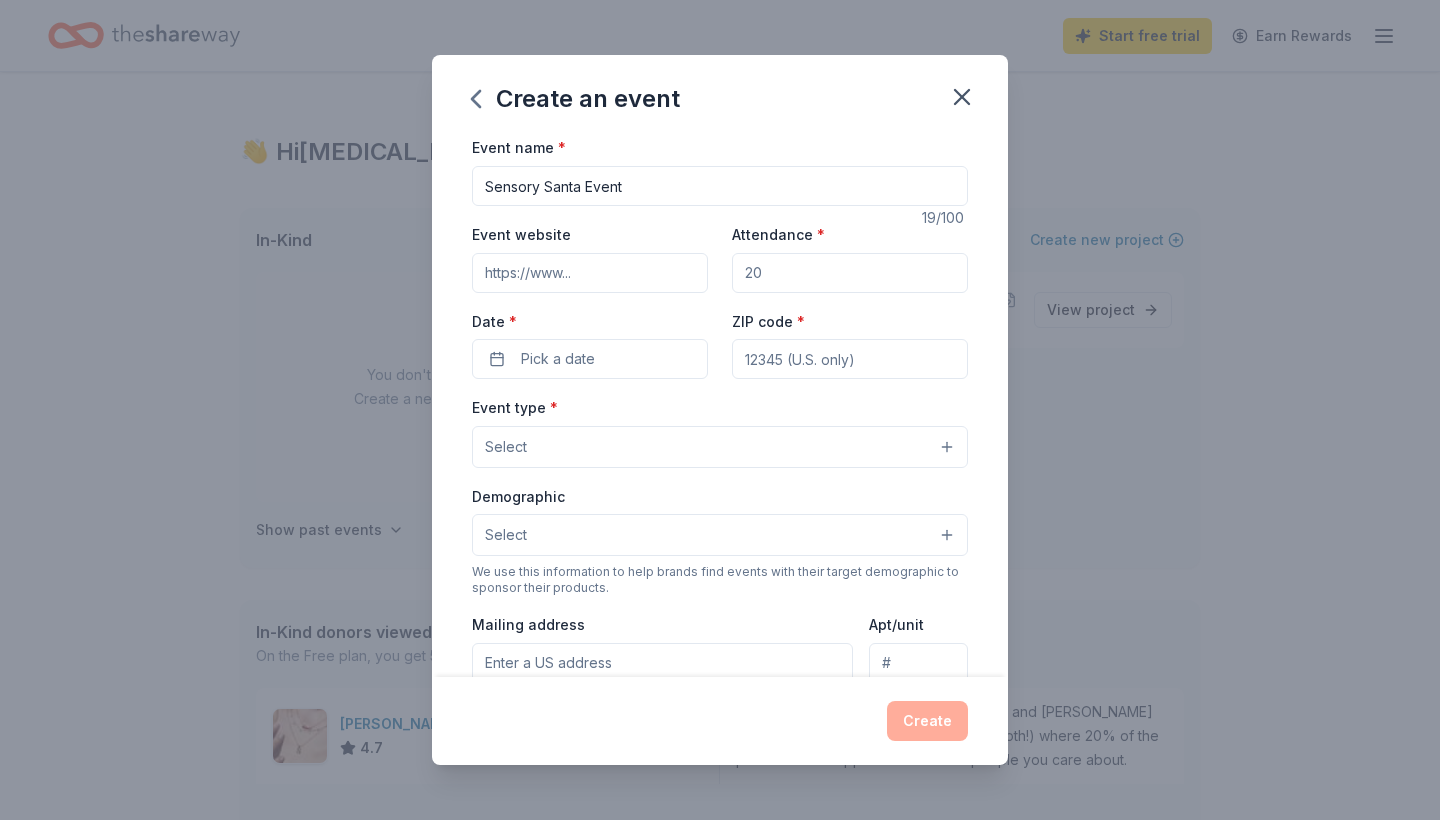 type on "Sensory Santa Event" 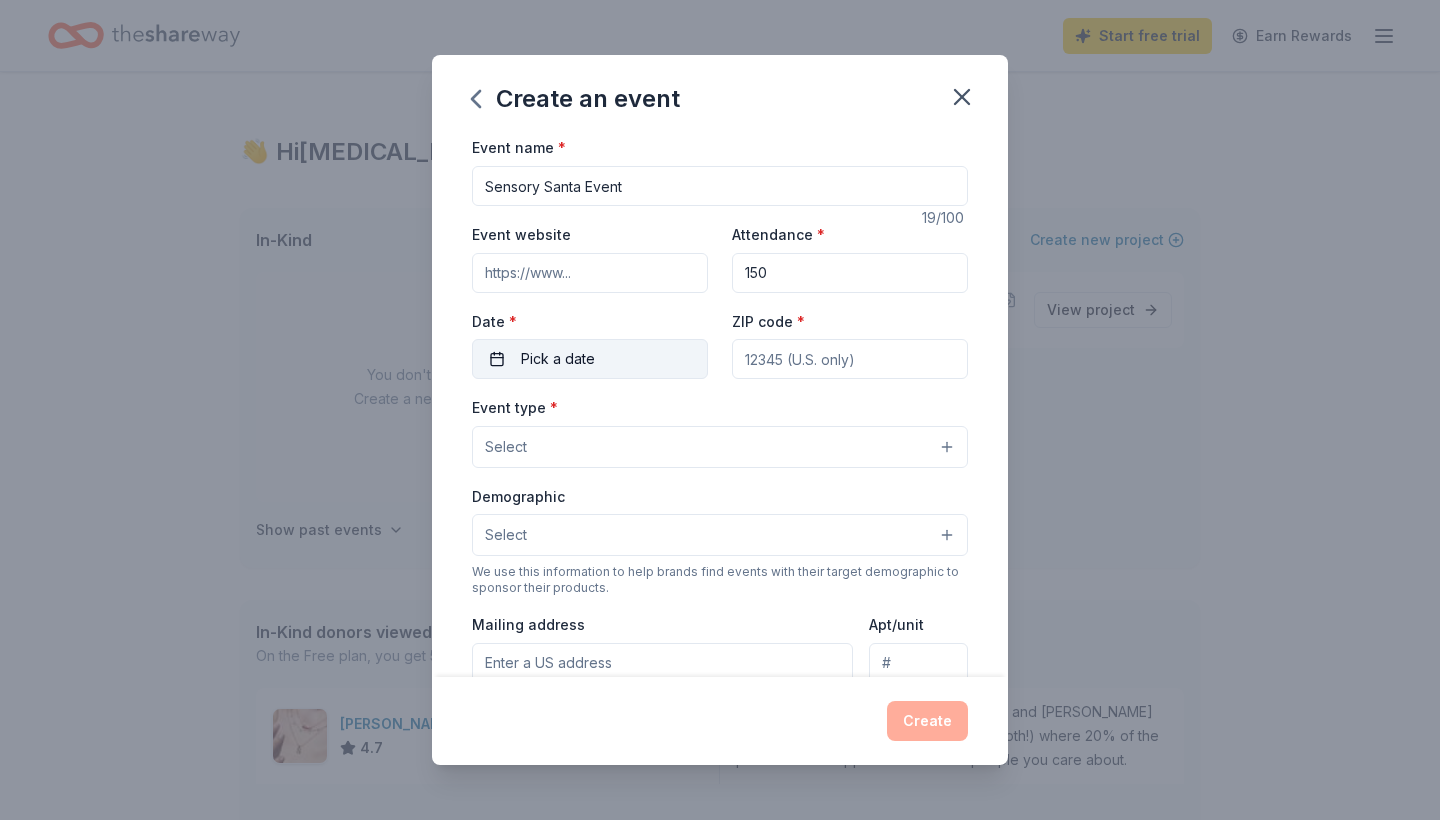 type on "150" 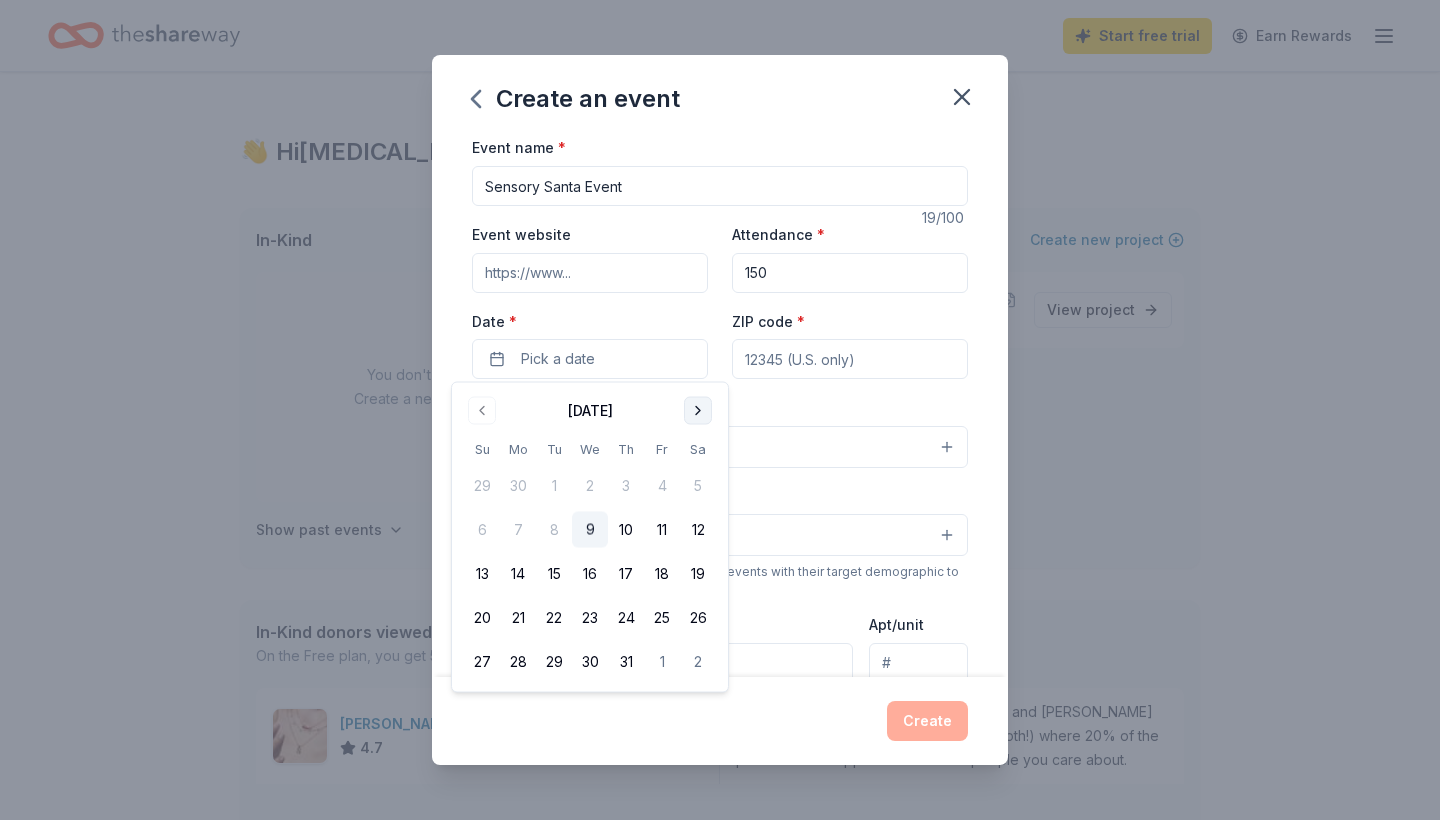 click at bounding box center (698, 411) 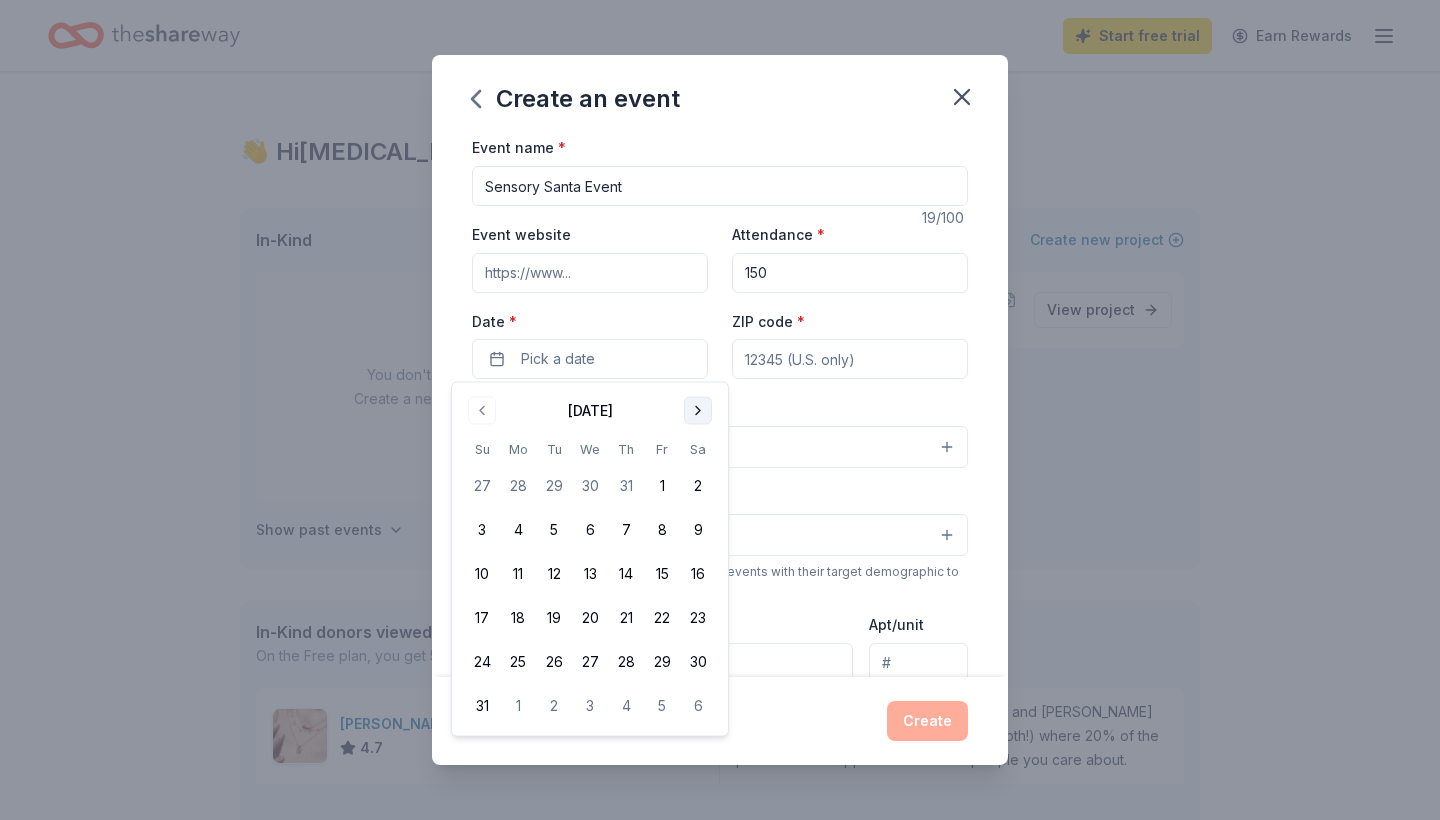 click at bounding box center (698, 411) 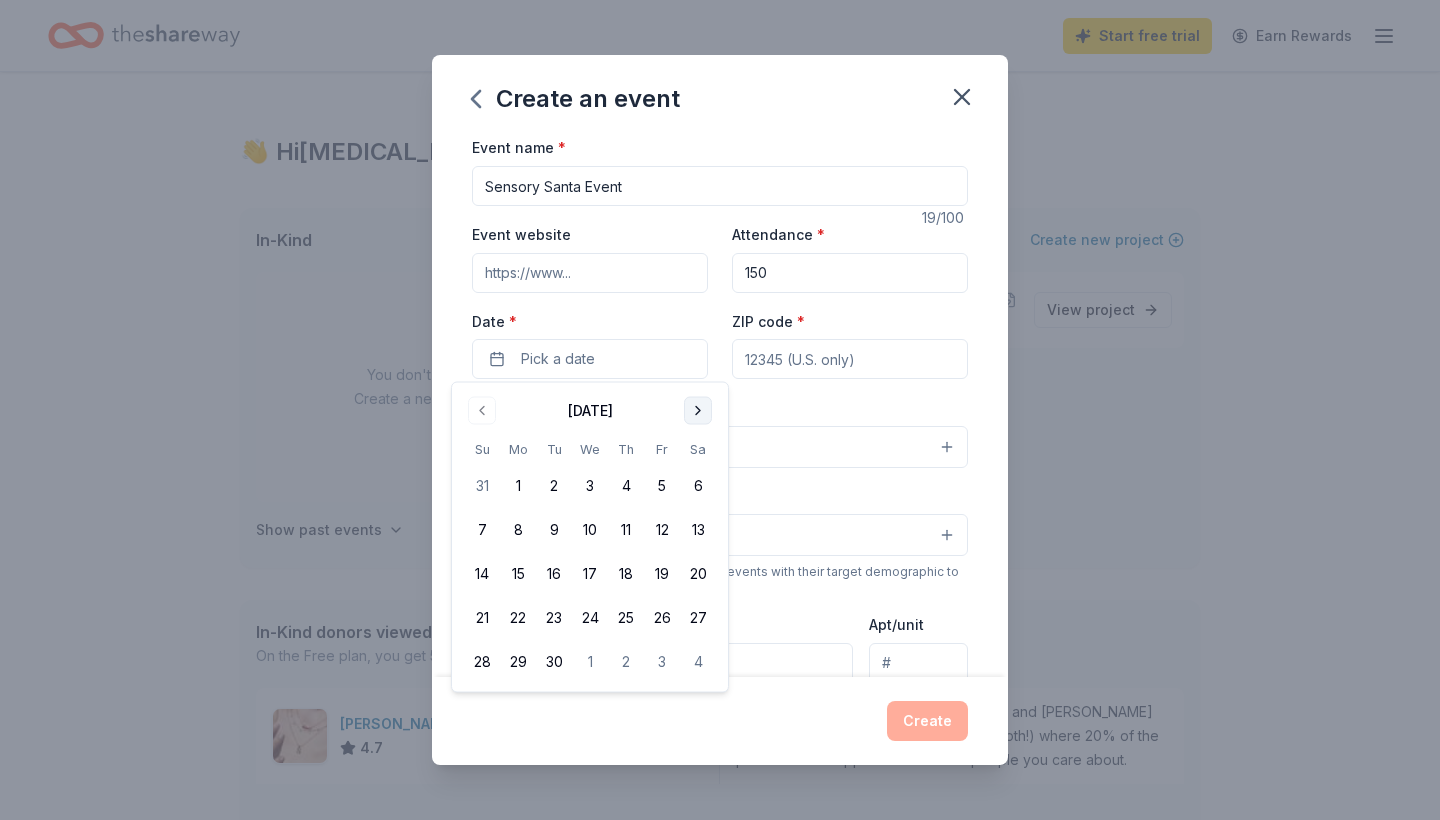 click at bounding box center [698, 411] 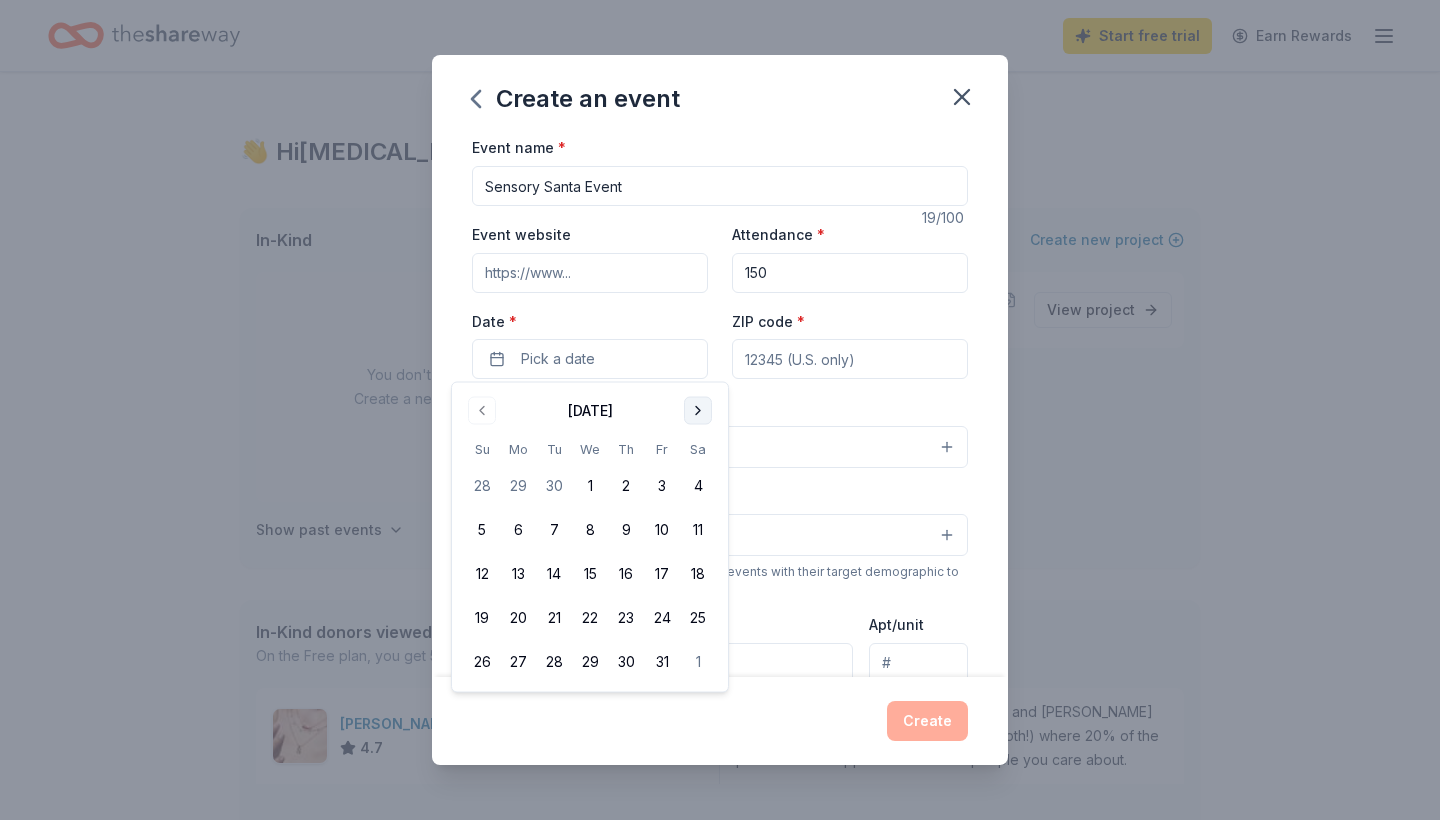 click at bounding box center [698, 411] 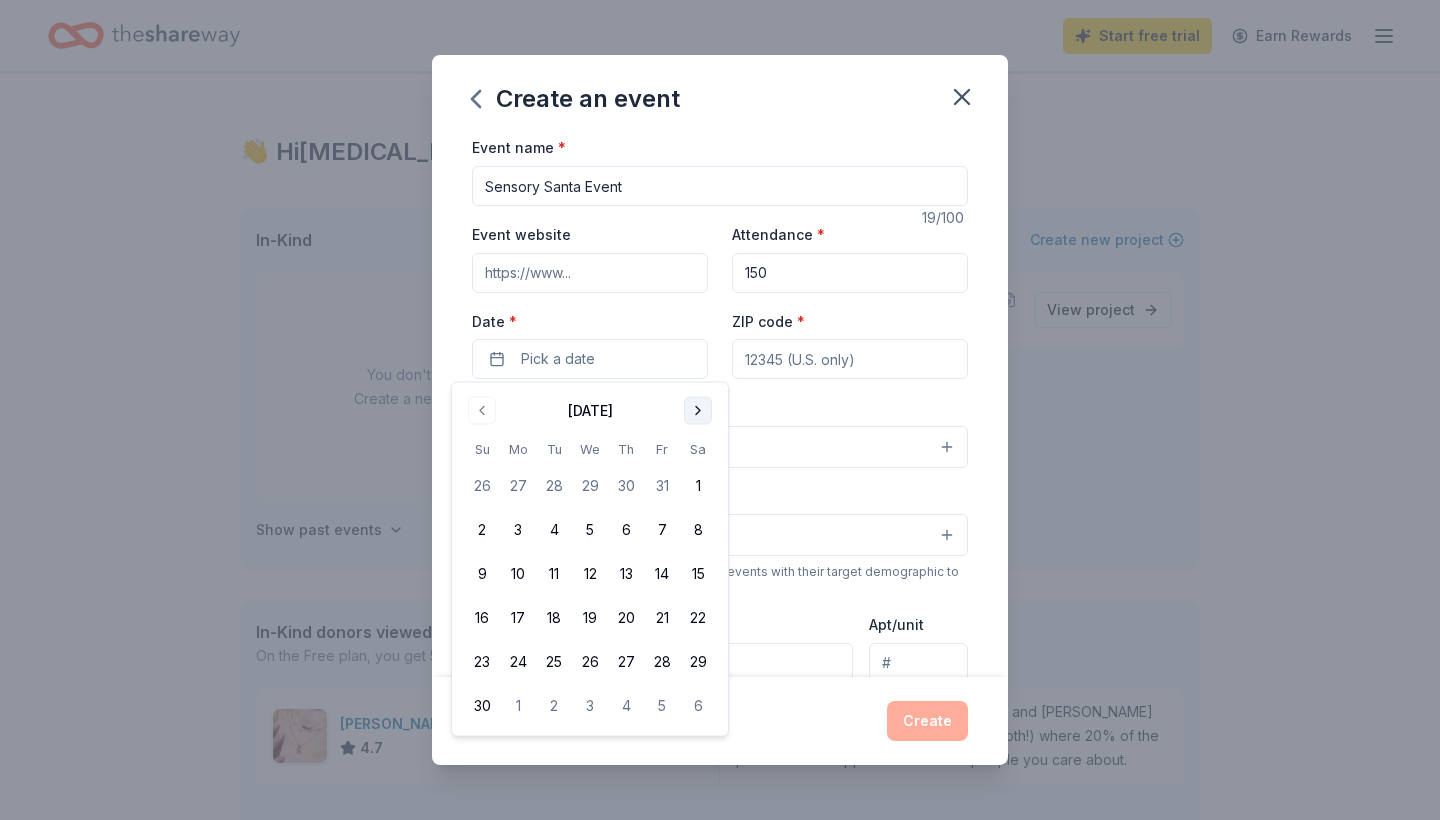 click at bounding box center (698, 411) 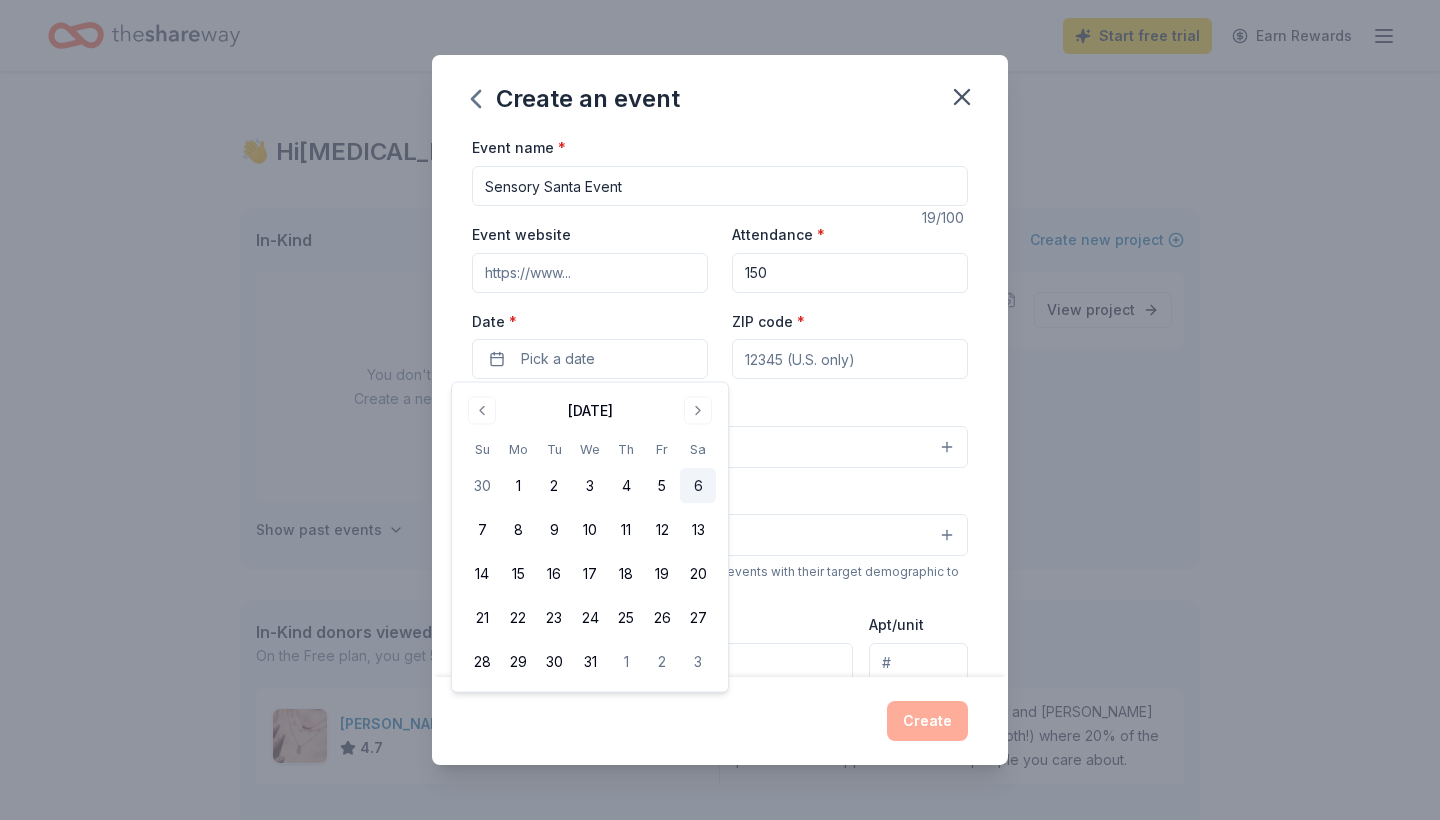click on "6" at bounding box center [698, 486] 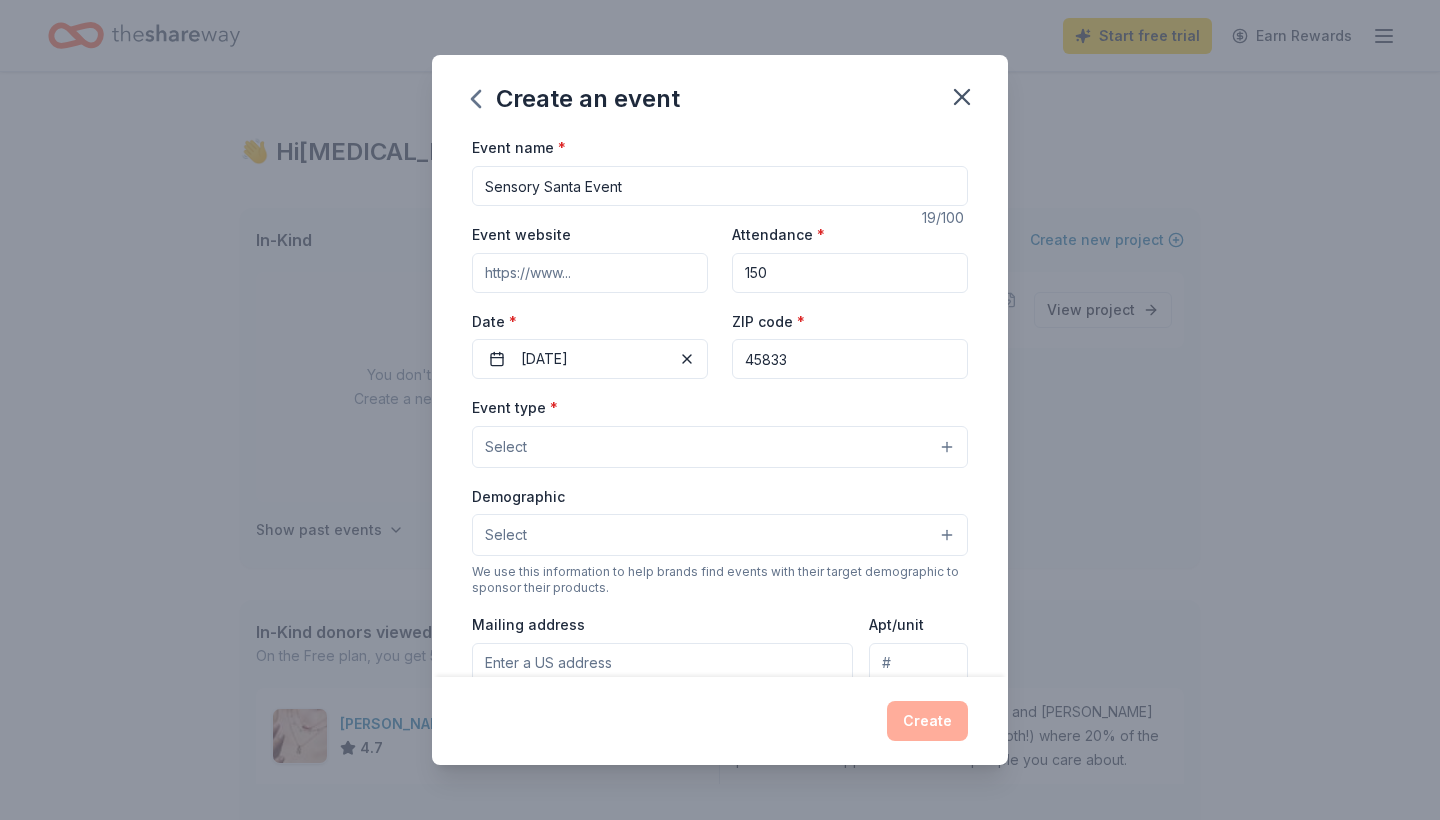type on "45833" 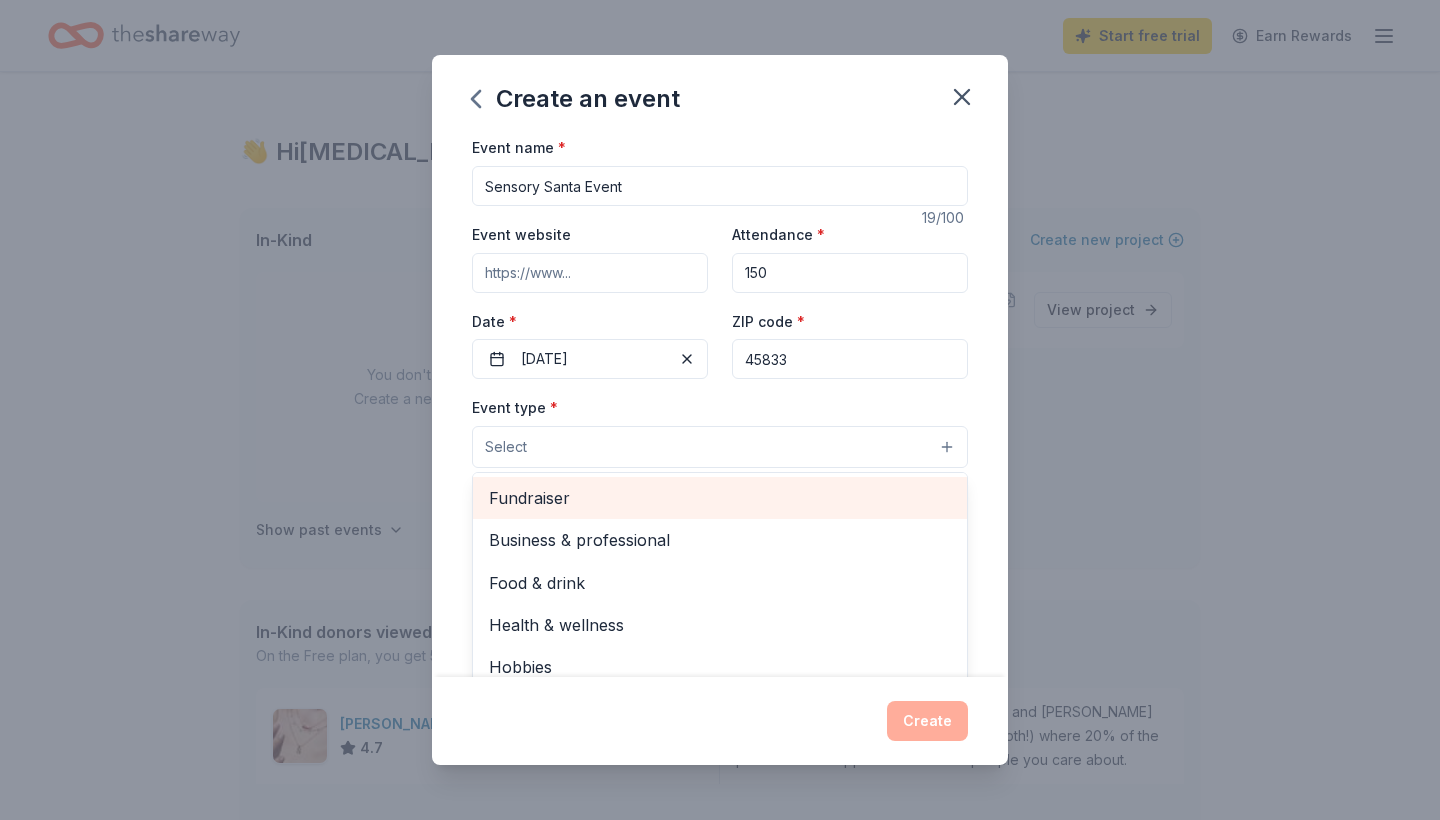 click on "Fundraiser" at bounding box center (720, 498) 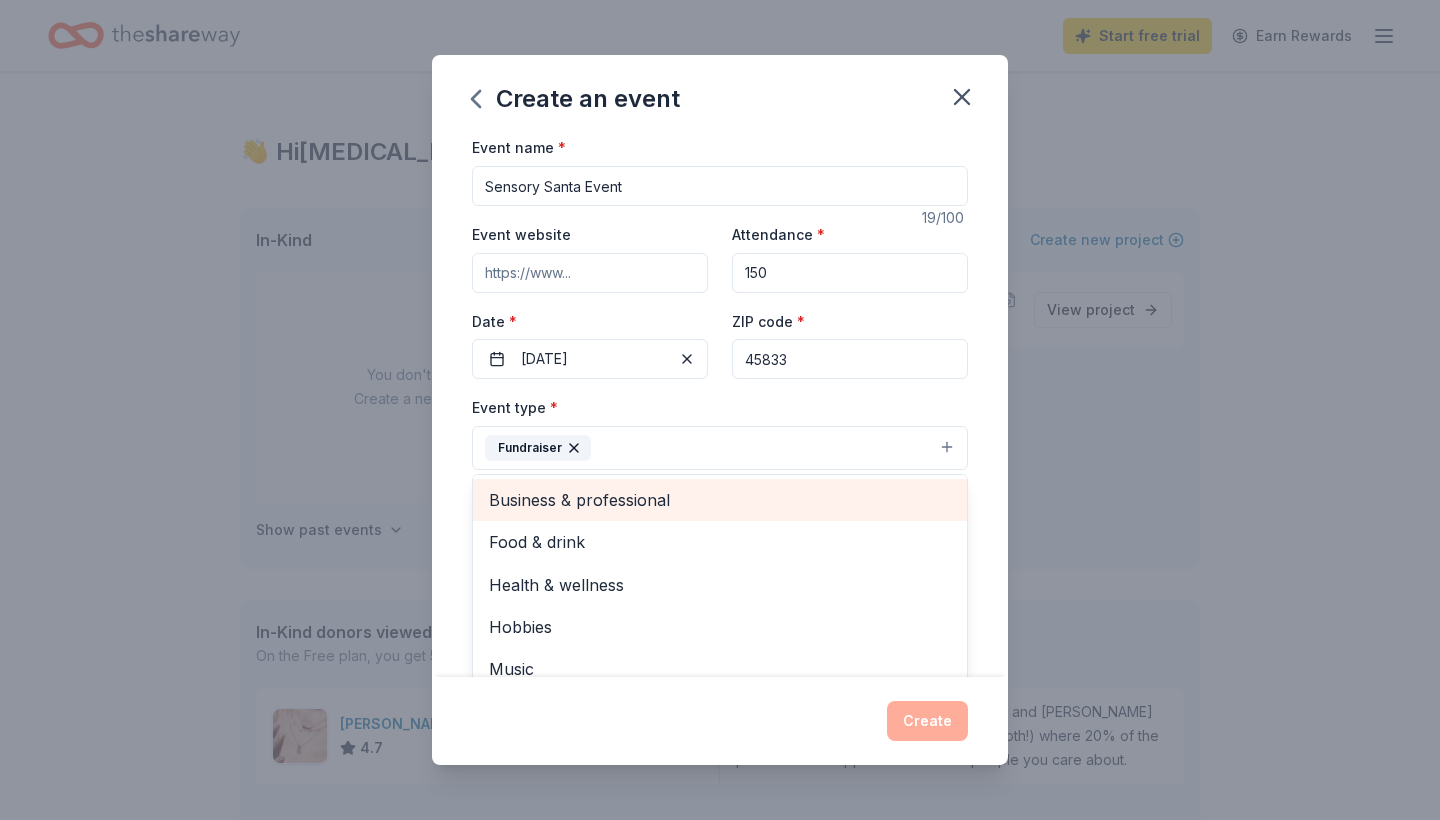 click on "Business & professional" at bounding box center (720, 500) 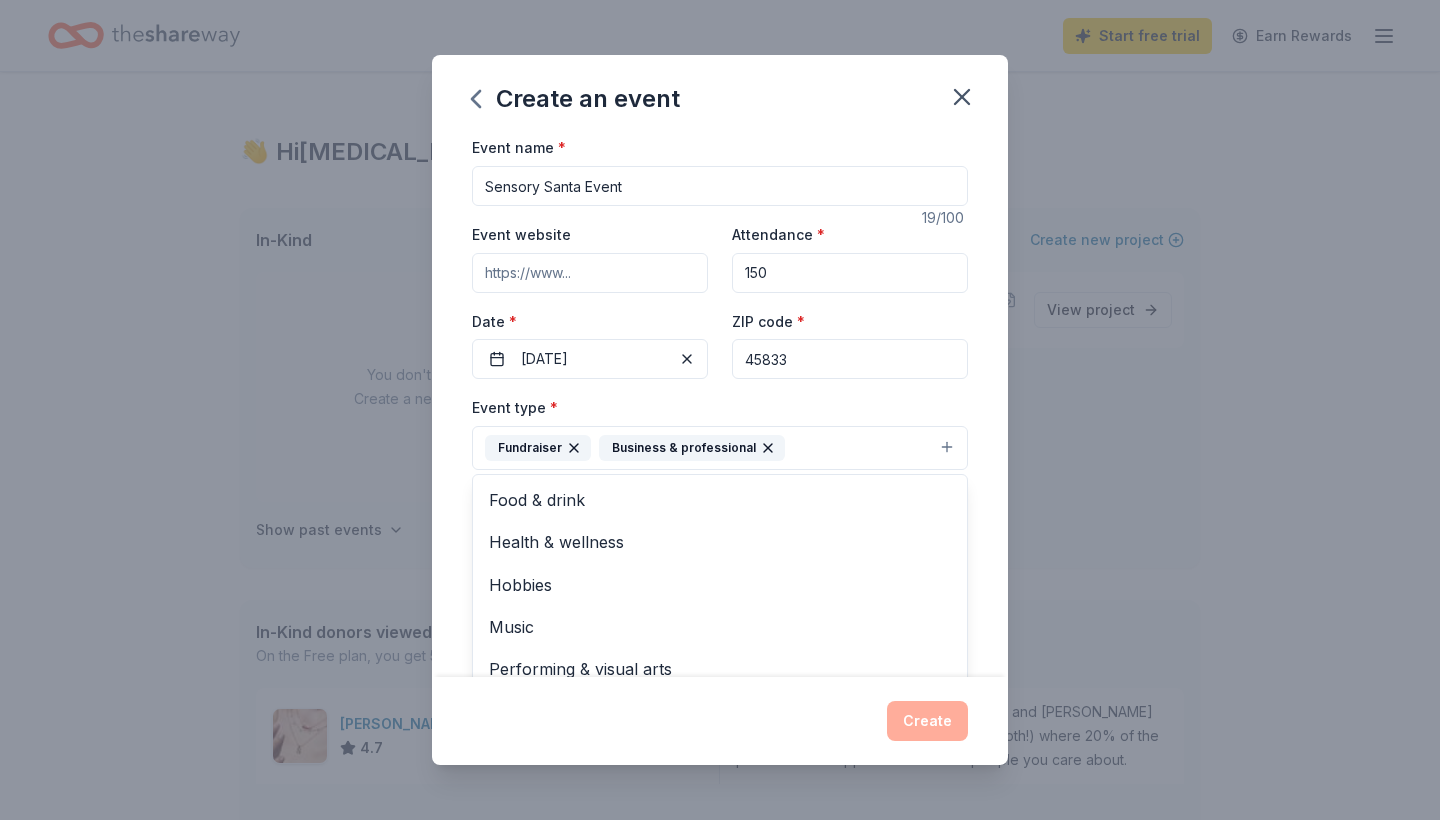 click on "Create an event Event name * Sensory Santa Event 19 /100 Event website Attendance * 150 Date * [DATE] ZIP code * 45833 Event type * Fundraiser Business & professional Food & drink Health & wellness Hobbies Music Performing & visual arts Demographic Select We use this information to help brands find events with their target demographic to sponsor their products. Mailing address Apt/unit Description What are you looking for? * Auction & raffle Meals Snacks Desserts Alcohol Beverages Send me reminders Email me reminders of donor application deadlines Recurring event Create" at bounding box center [720, 410] 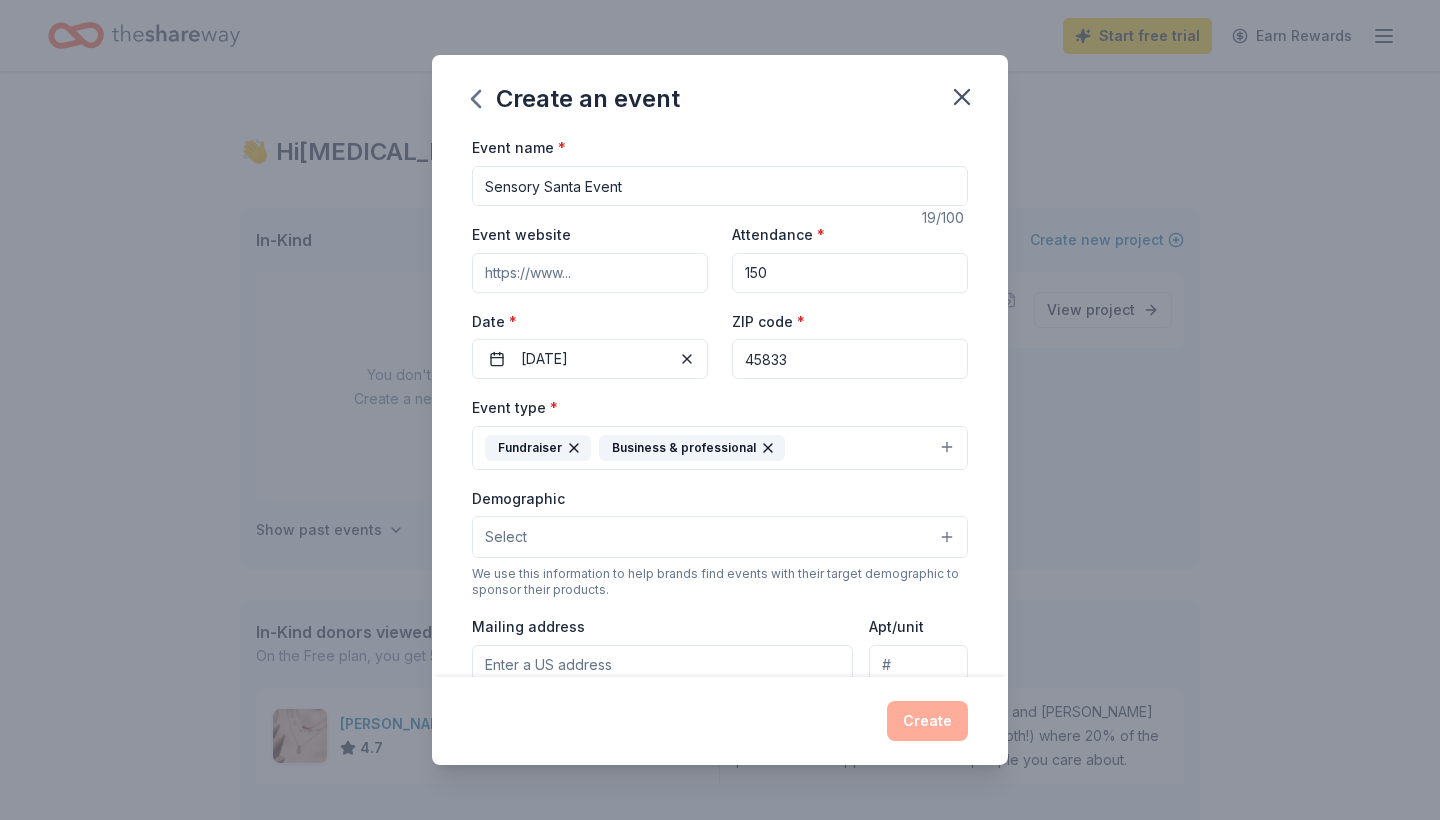 click on "Select" at bounding box center (720, 537) 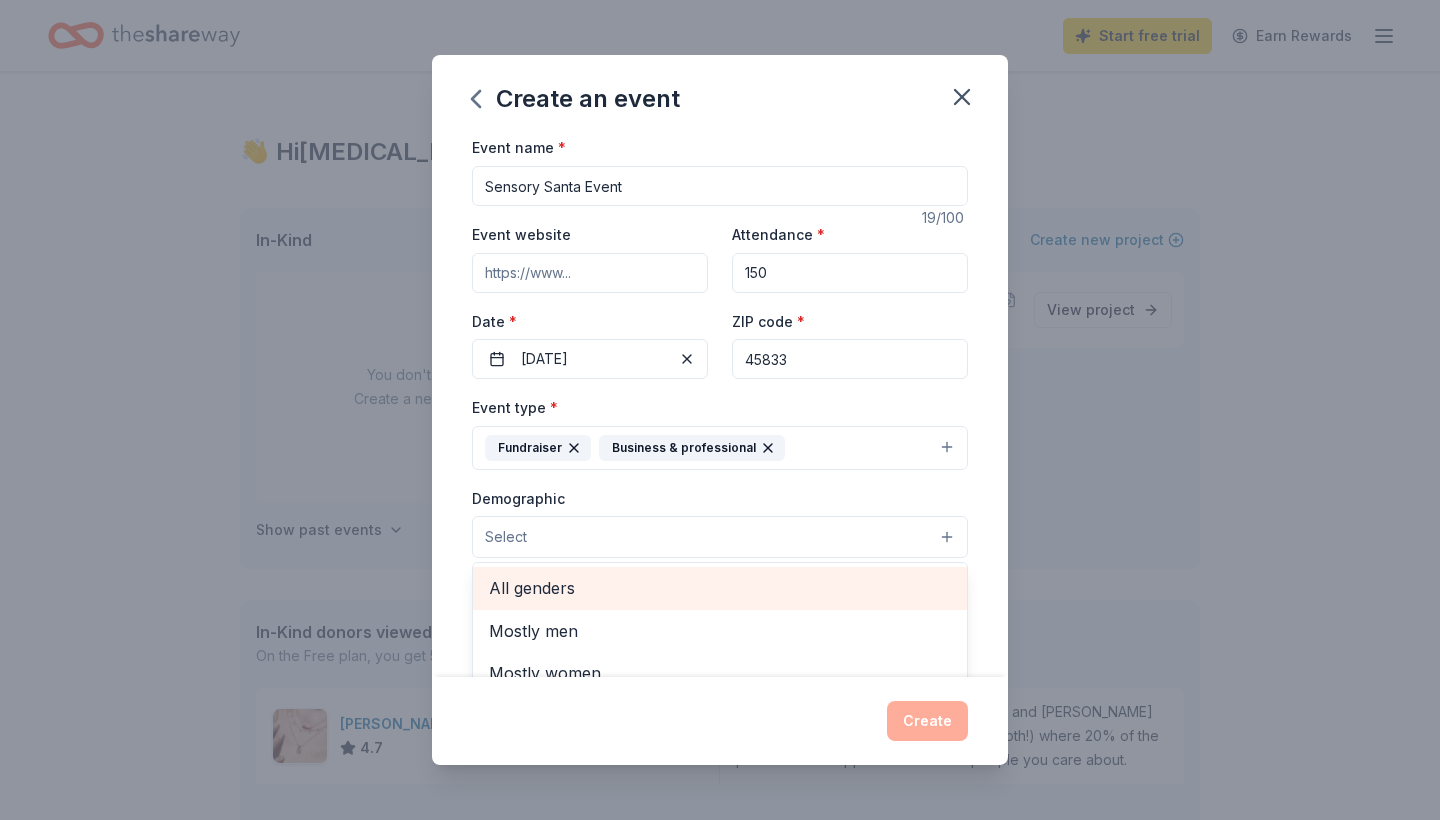 click on "All genders" at bounding box center [720, 588] 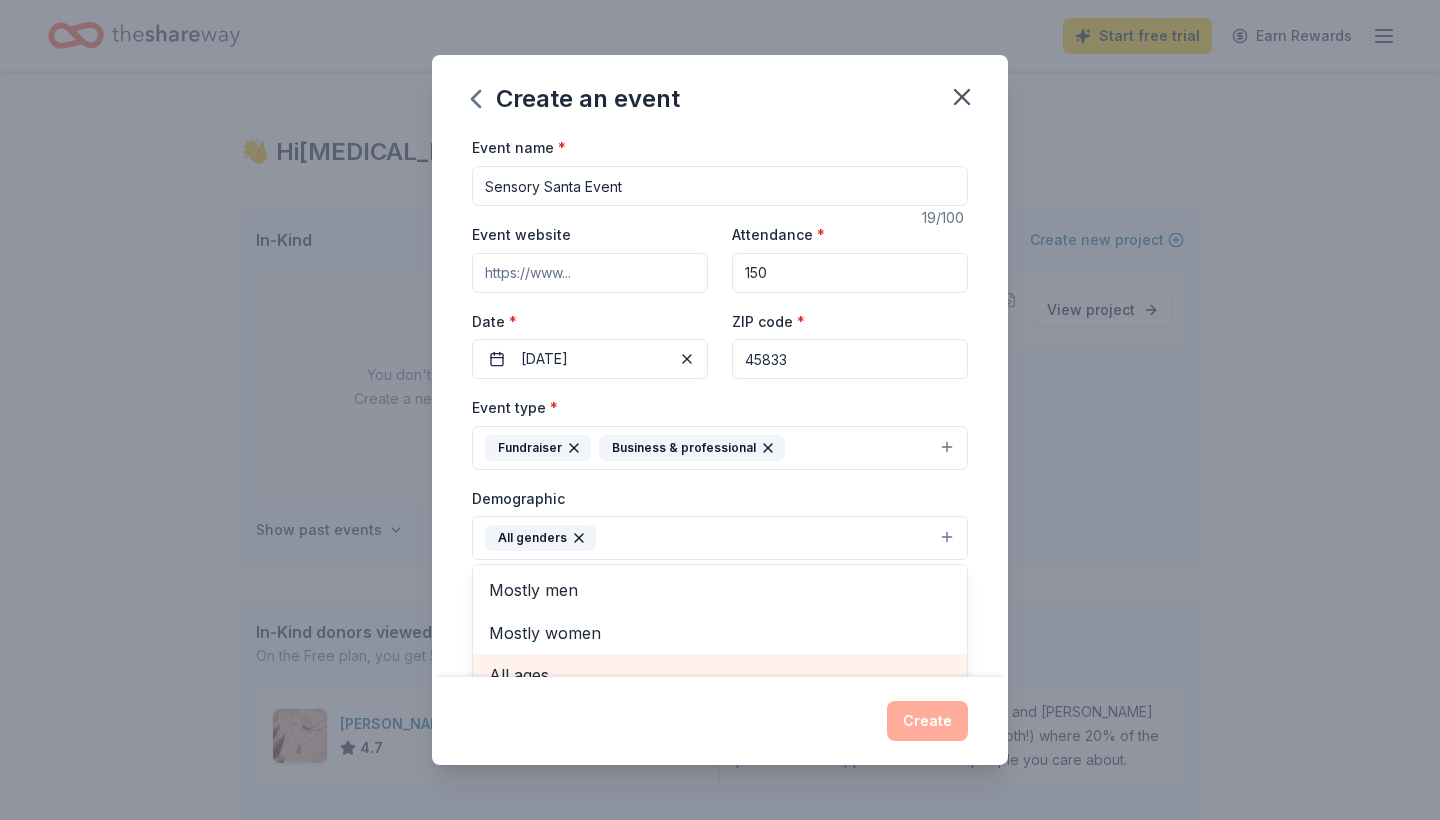 click on "All ages" at bounding box center (720, 675) 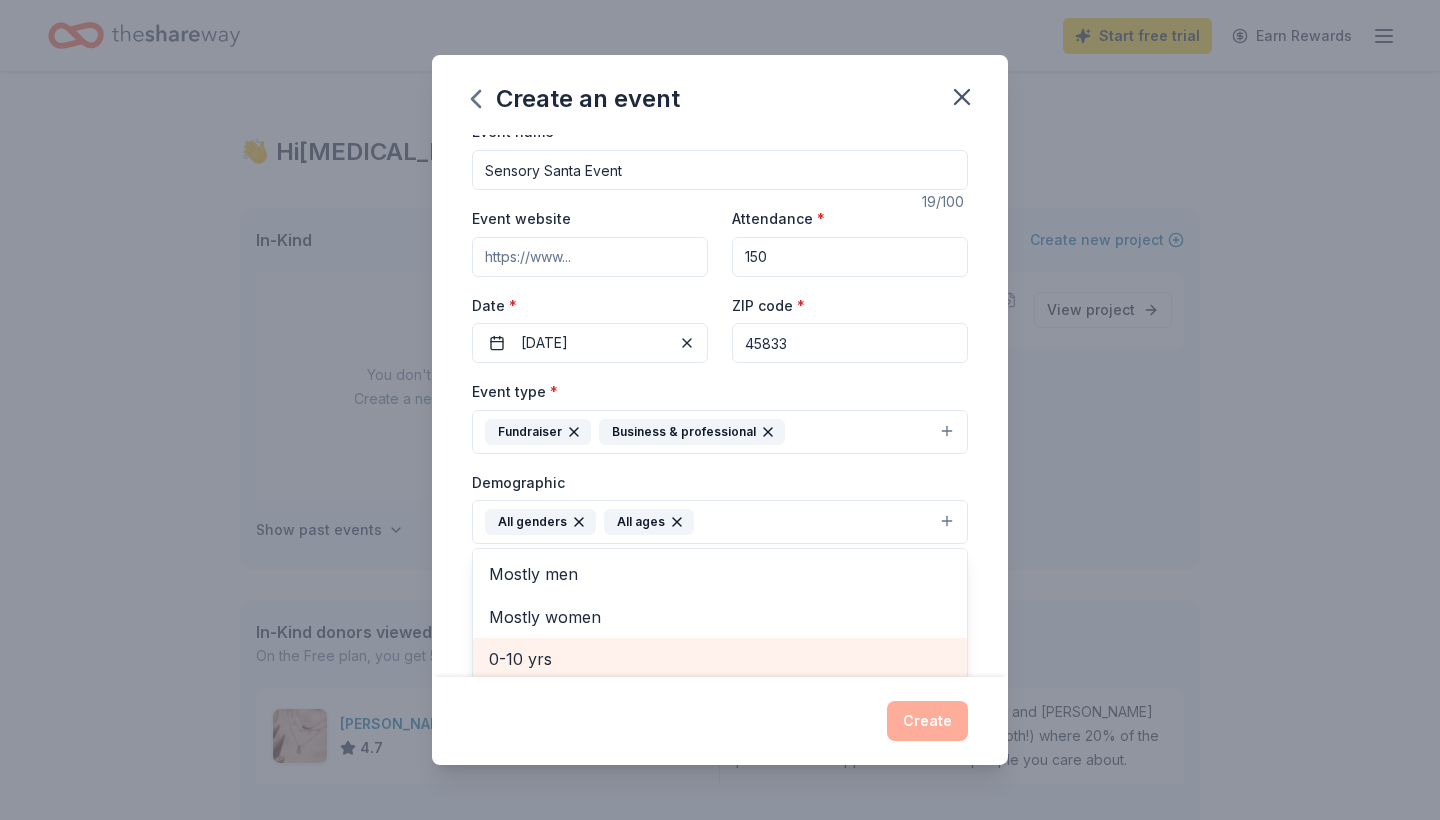 click on "0-10 yrs" at bounding box center [720, 659] 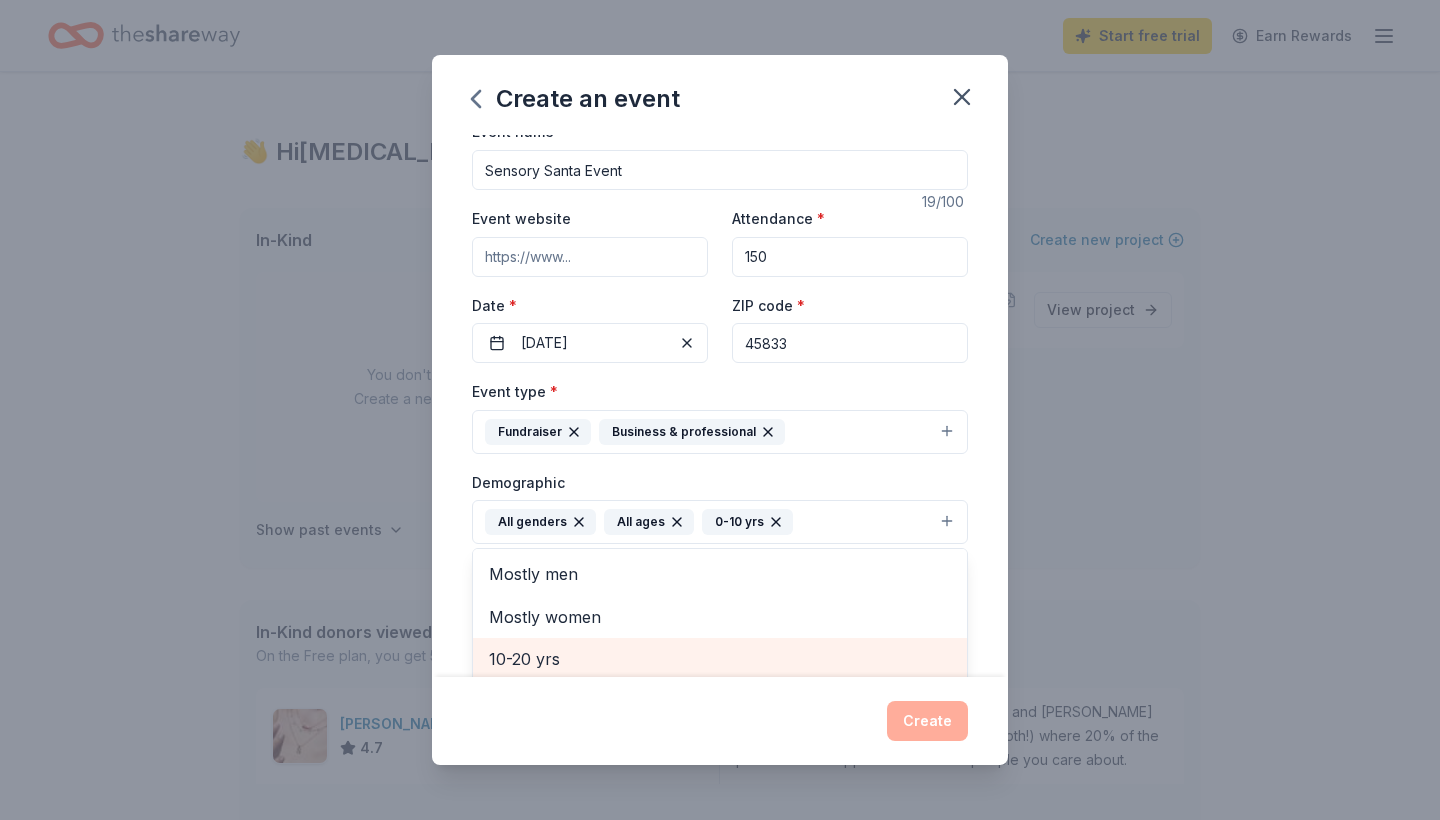 click on "10-20 yrs" at bounding box center (720, 659) 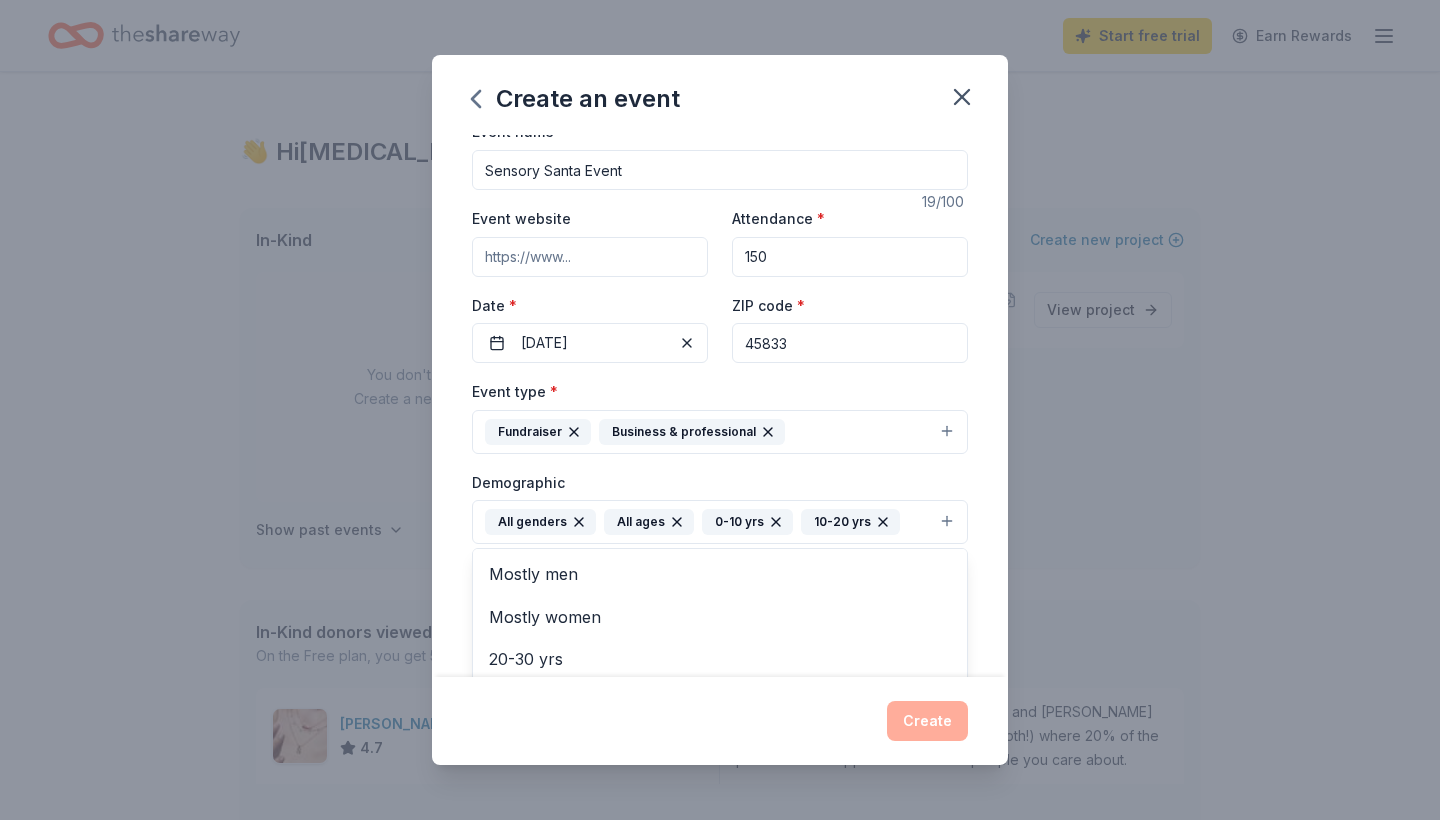 click on "Event name * Sensory Santa Event 19 /100 Event website Attendance * 150 Date * [DATE] ZIP code * 45833 Event type * Fundraiser Business & professional Demographic All genders All ages [DEMOGRAPHIC_DATA] yrs 10-20 yrs Mostly men Mostly women 20-30 yrs 30-40 yrs 40-50 yrs 50-60 yrs 60-70 yrs 70-80 yrs 80+ yrs We use this information to help brands find events with their target demographic to sponsor their products. Mailing address Apt/unit Description What are you looking for? * Auction & raffle Meals Snacks Desserts Alcohol Beverages Send me reminders Email me reminders of donor application deadlines Recurring event" at bounding box center (720, 405) 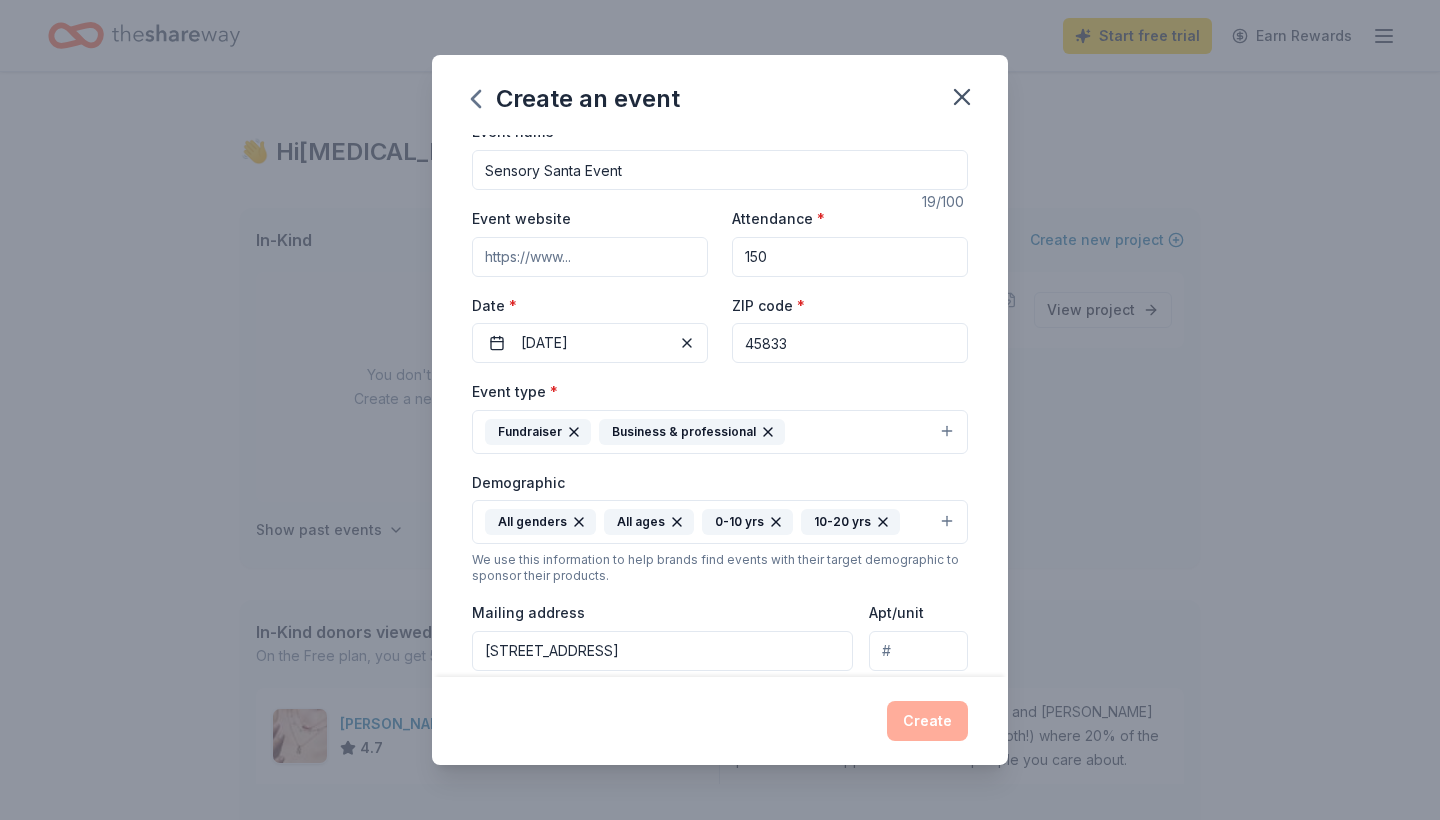 type on "[STREET_ADDRESS]" 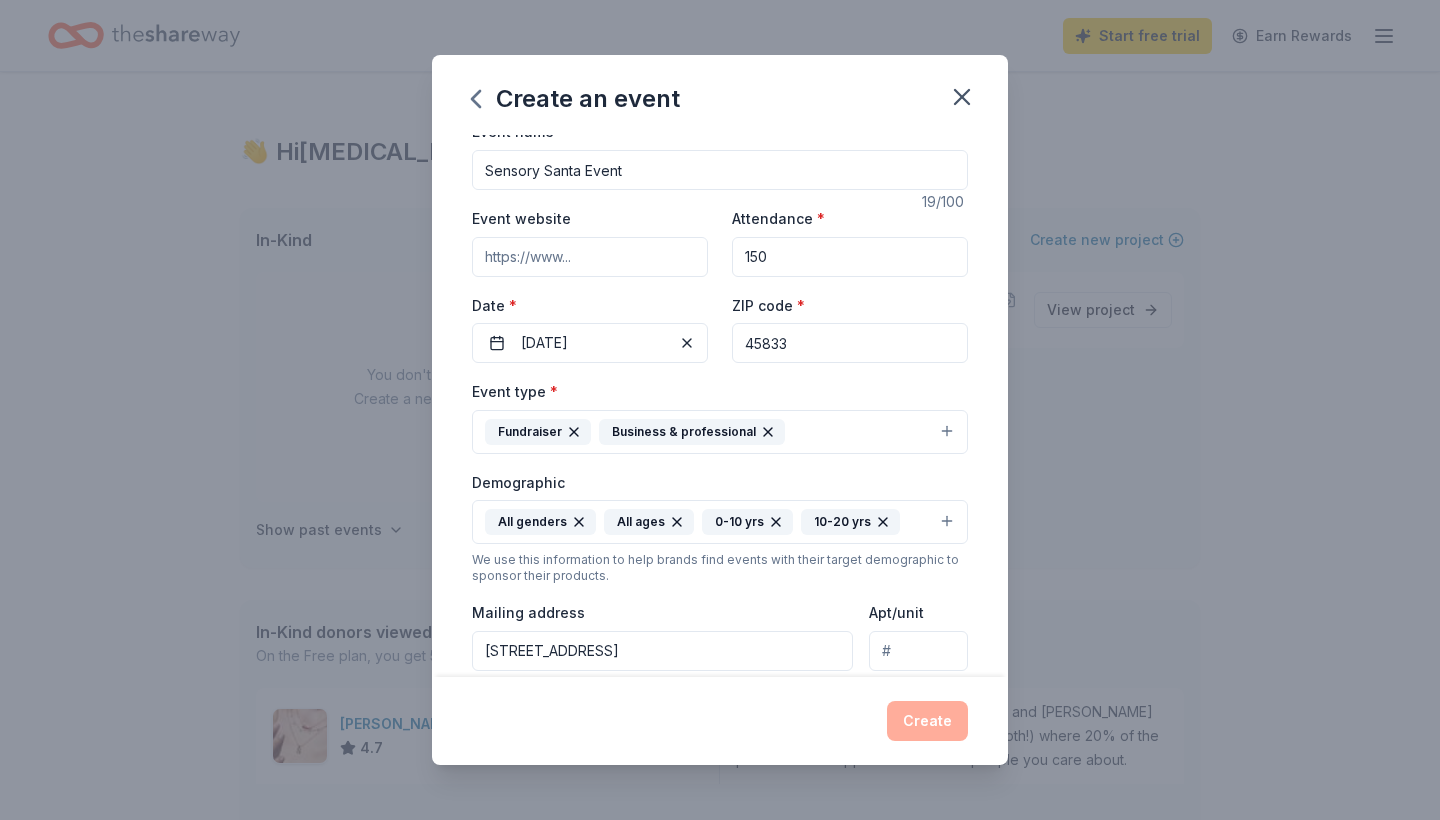 click on "Event website" at bounding box center [590, 257] 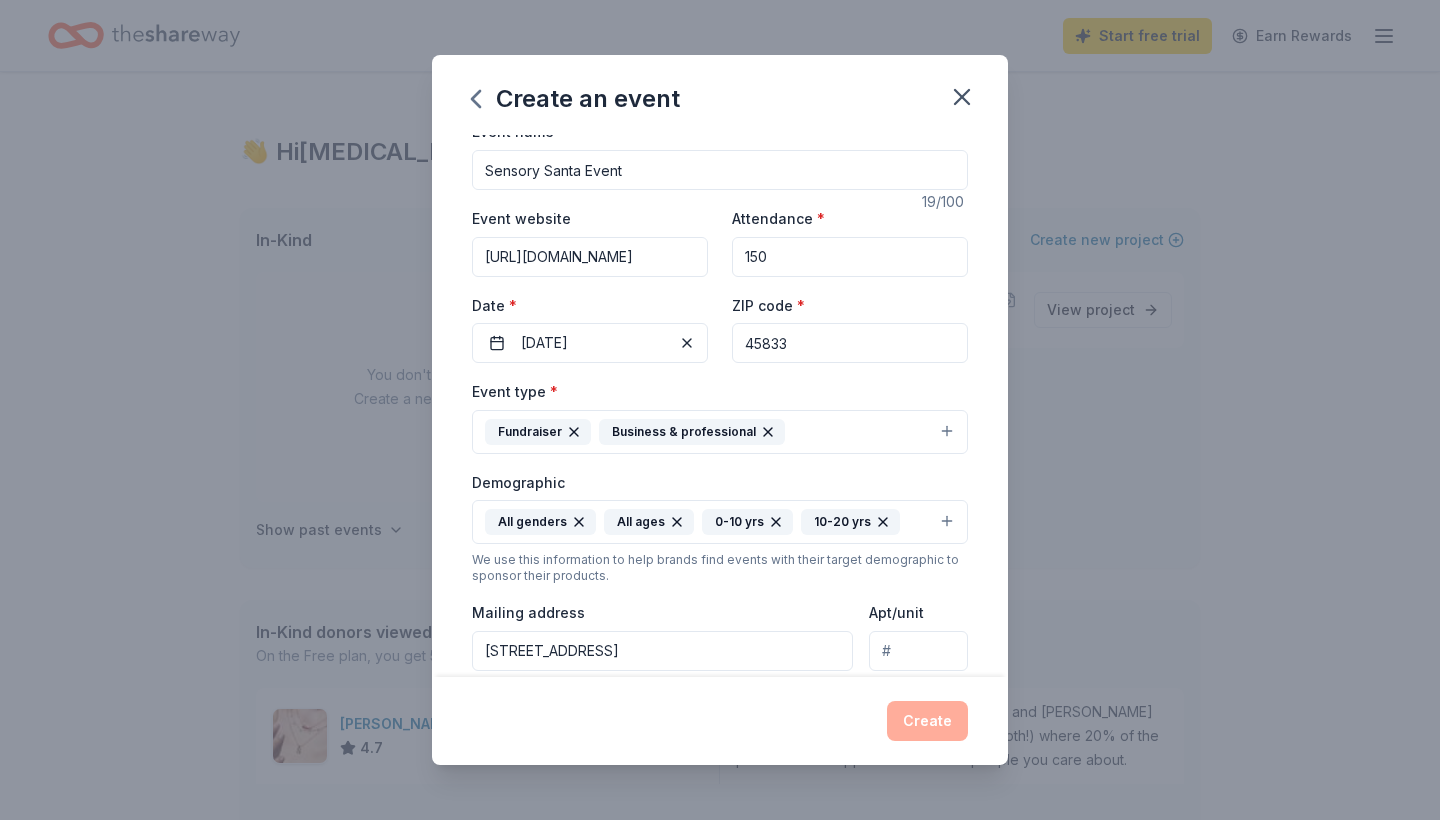 type on "[URL][DOMAIN_NAME]" 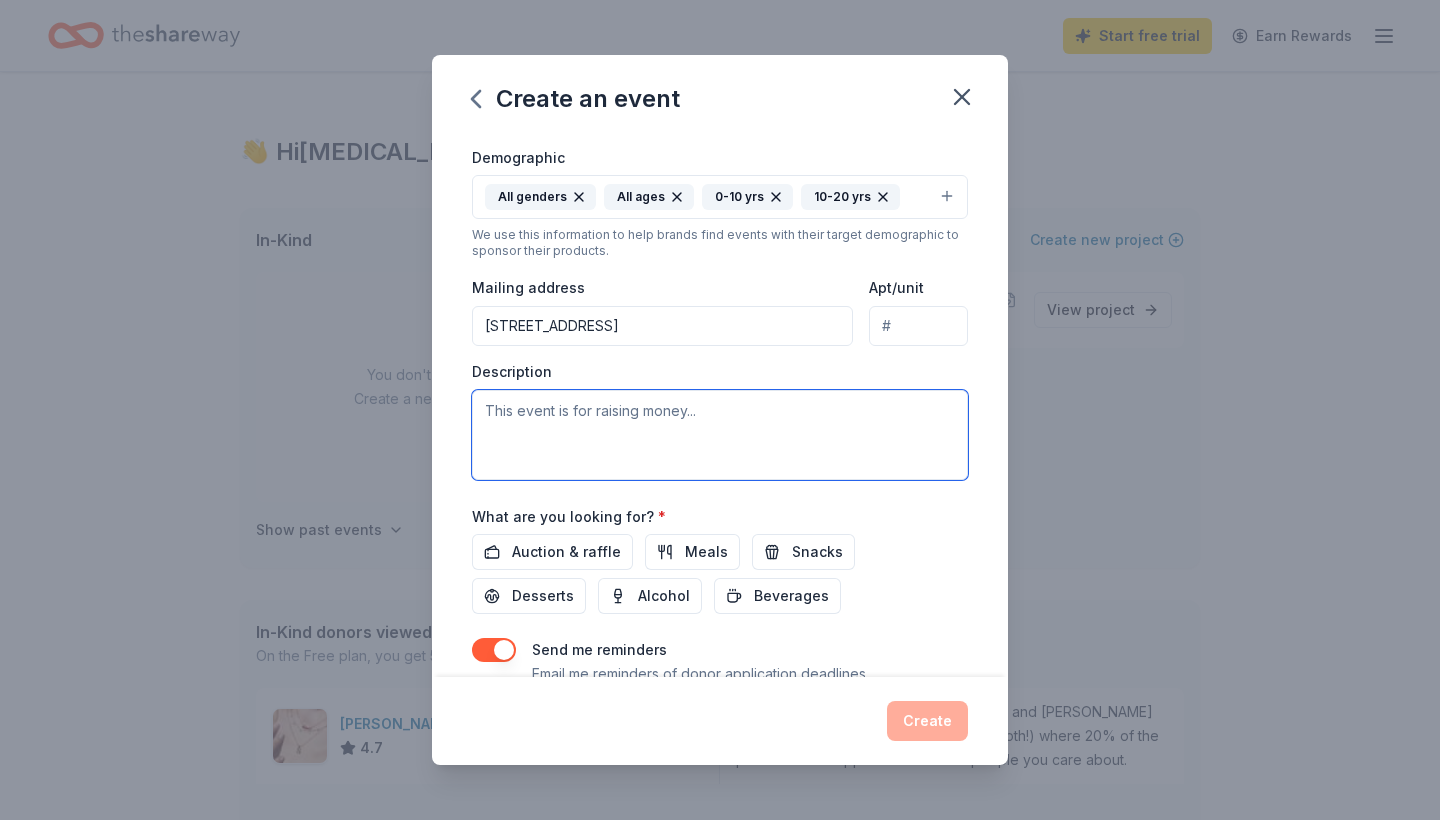 click at bounding box center [720, 435] 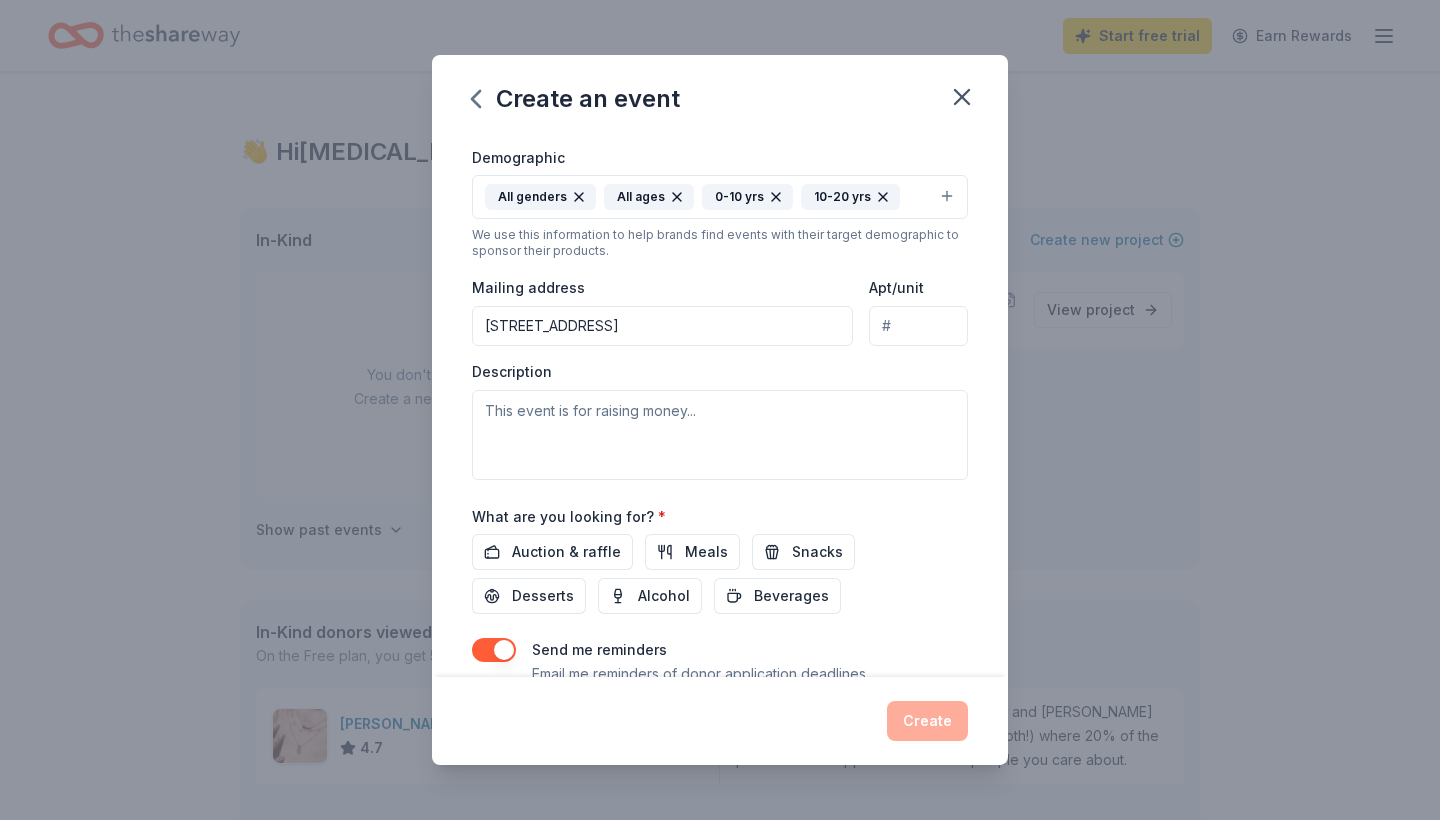 click on "Event name * Sensory Santa Event 19 /100 Event website [URL][DOMAIN_NAME] Attendance * 150 Date * [DATE] ZIP code * 45833 Event type * Fundraiser Business & professional Demographic All genders All ages [DEMOGRAPHIC_DATA] yrs 10-20 yrs We use this information to help brands find events with their target demographic to sponsor their products. Mailing address [STREET_ADDRESS] Apt/unit Description What are you looking for? * Auction & raffle Meals Snacks Desserts Alcohol Beverages Send me reminders Email me reminders of donor application deadlines Recurring event" at bounding box center [720, 405] 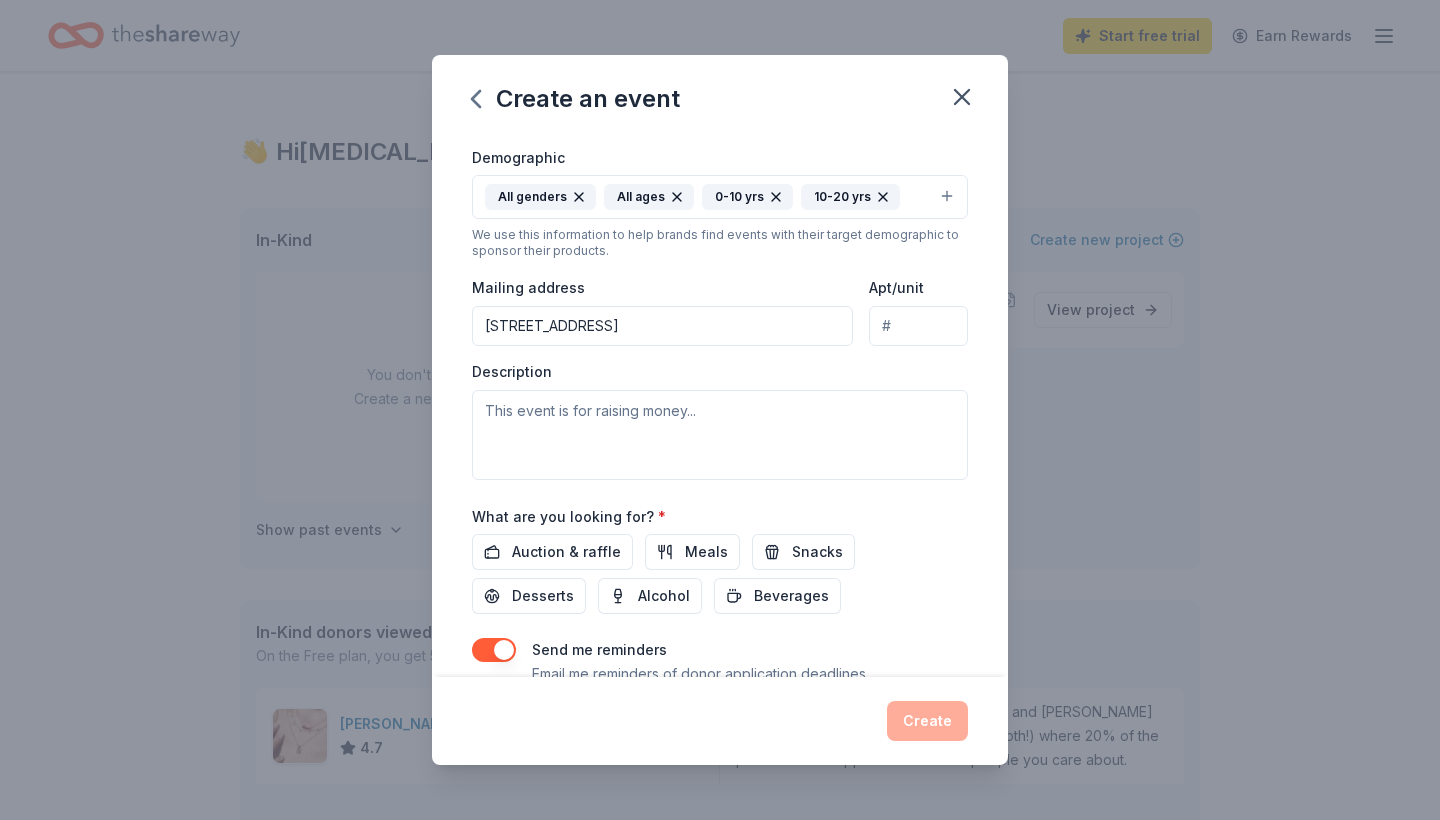 click on "[STREET_ADDRESS]" at bounding box center [662, 326] 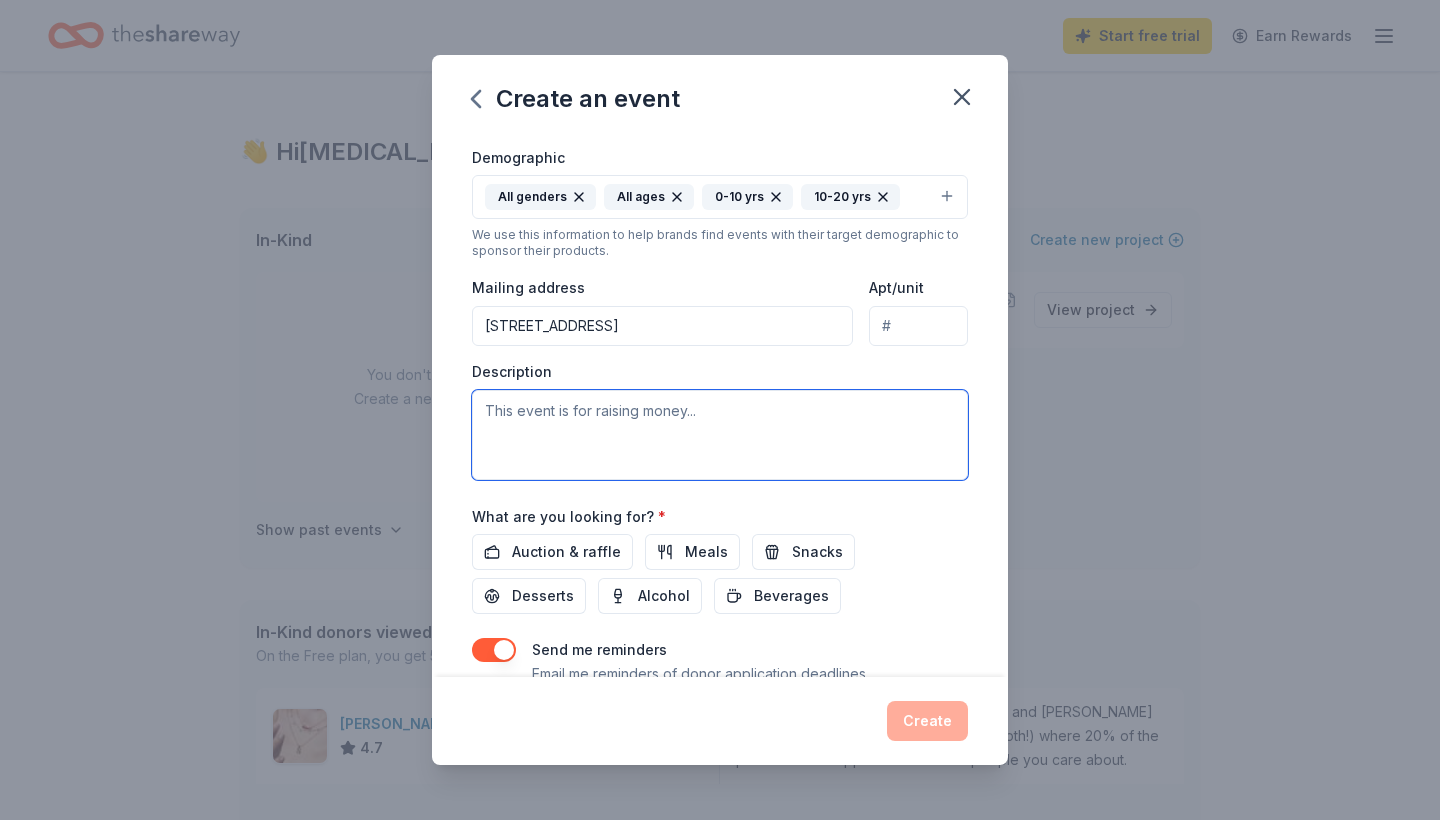 type on "[STREET_ADDRESS]" 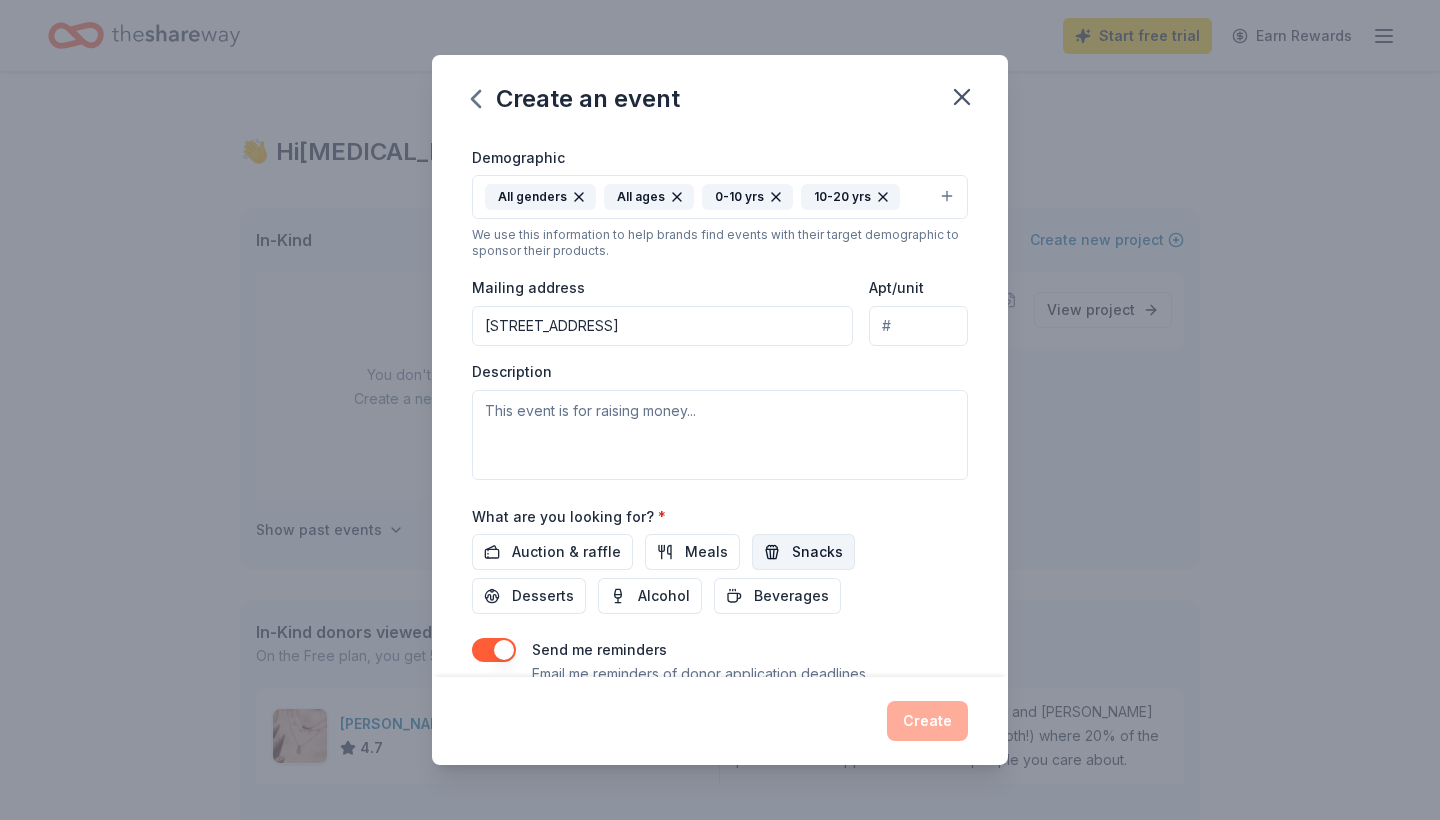 click on "Snacks" at bounding box center (817, 552) 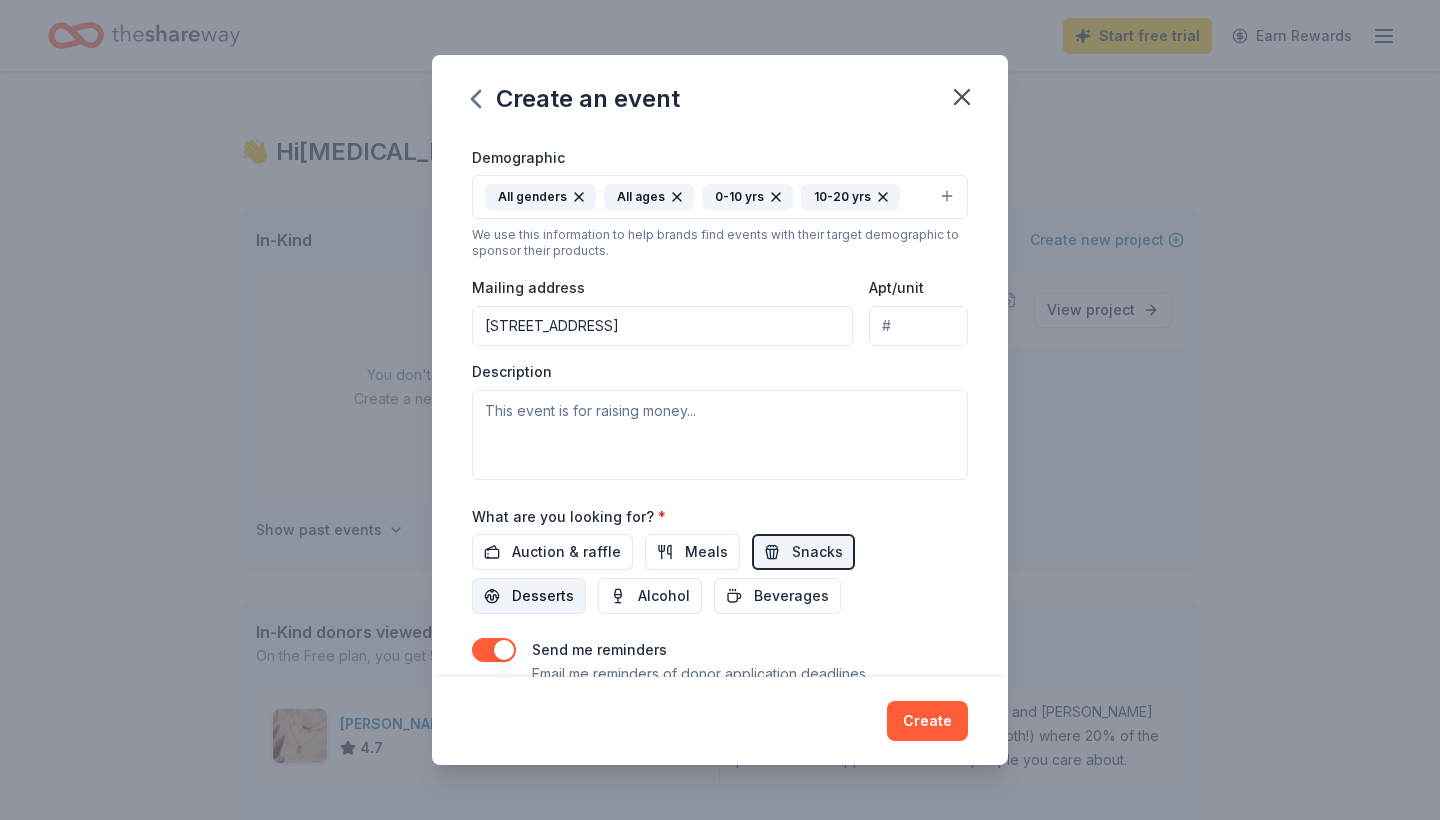 click on "Desserts" at bounding box center [529, 596] 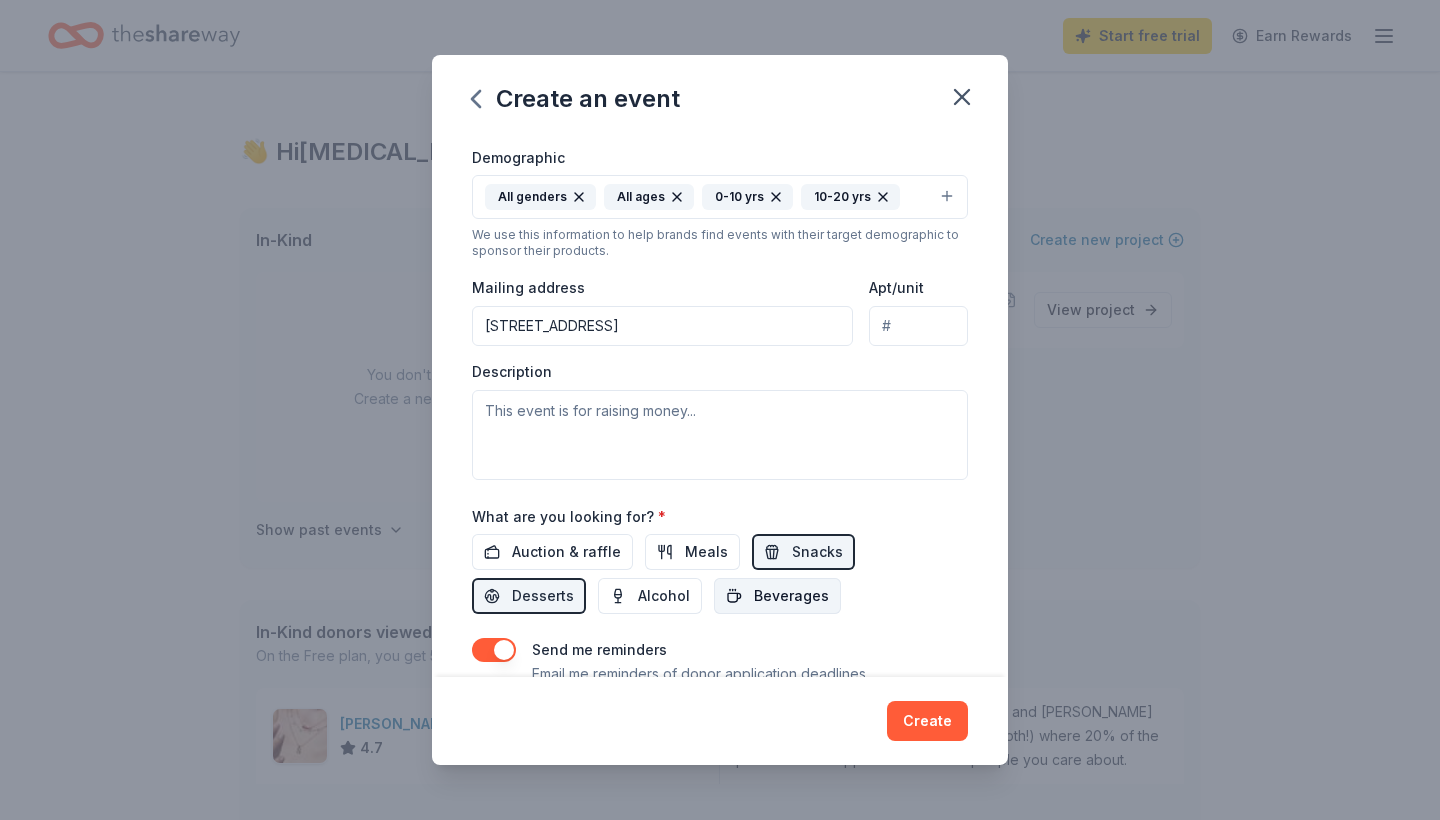 click on "Beverages" at bounding box center [791, 596] 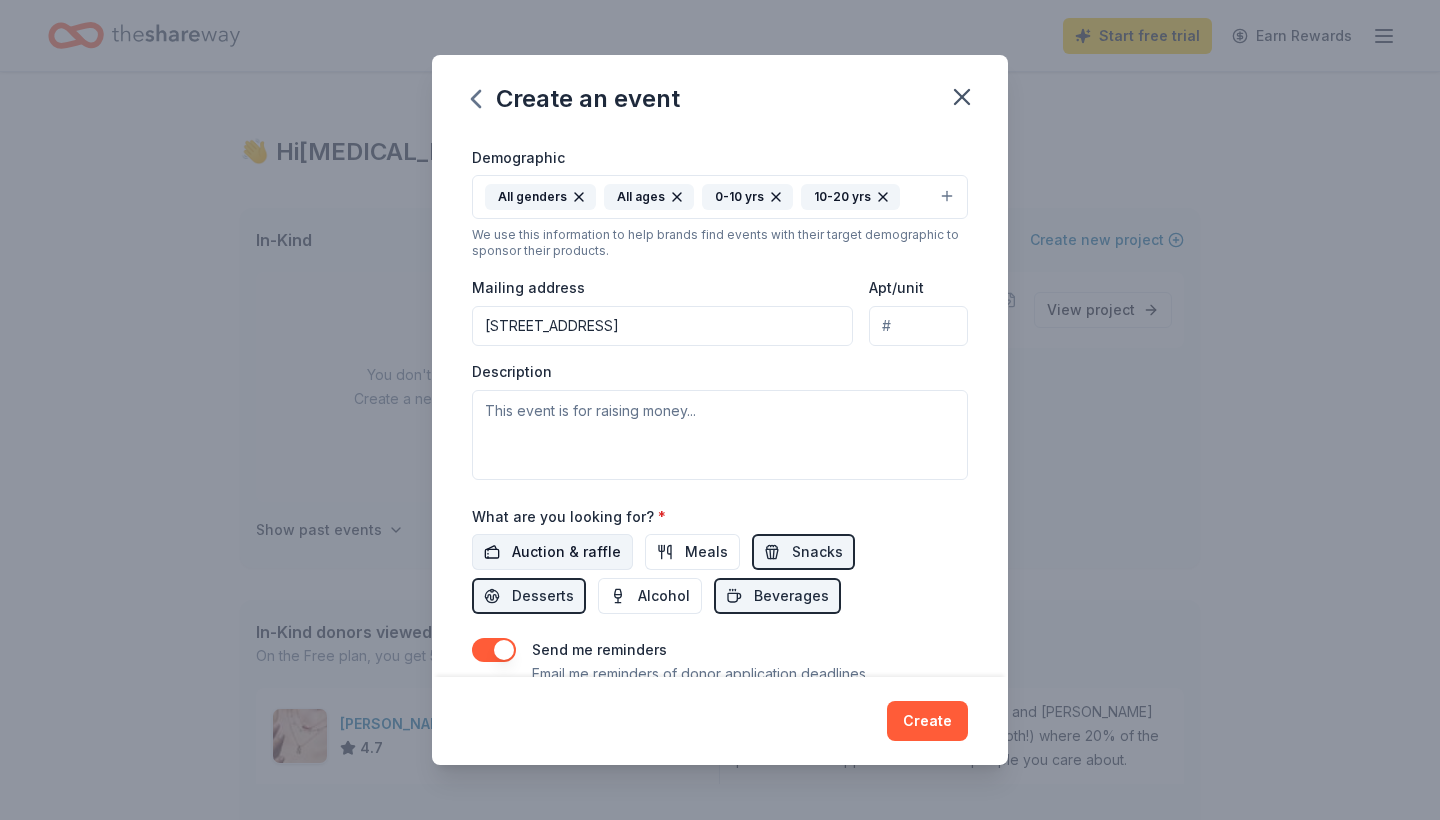 click on "Auction & raffle" at bounding box center (566, 552) 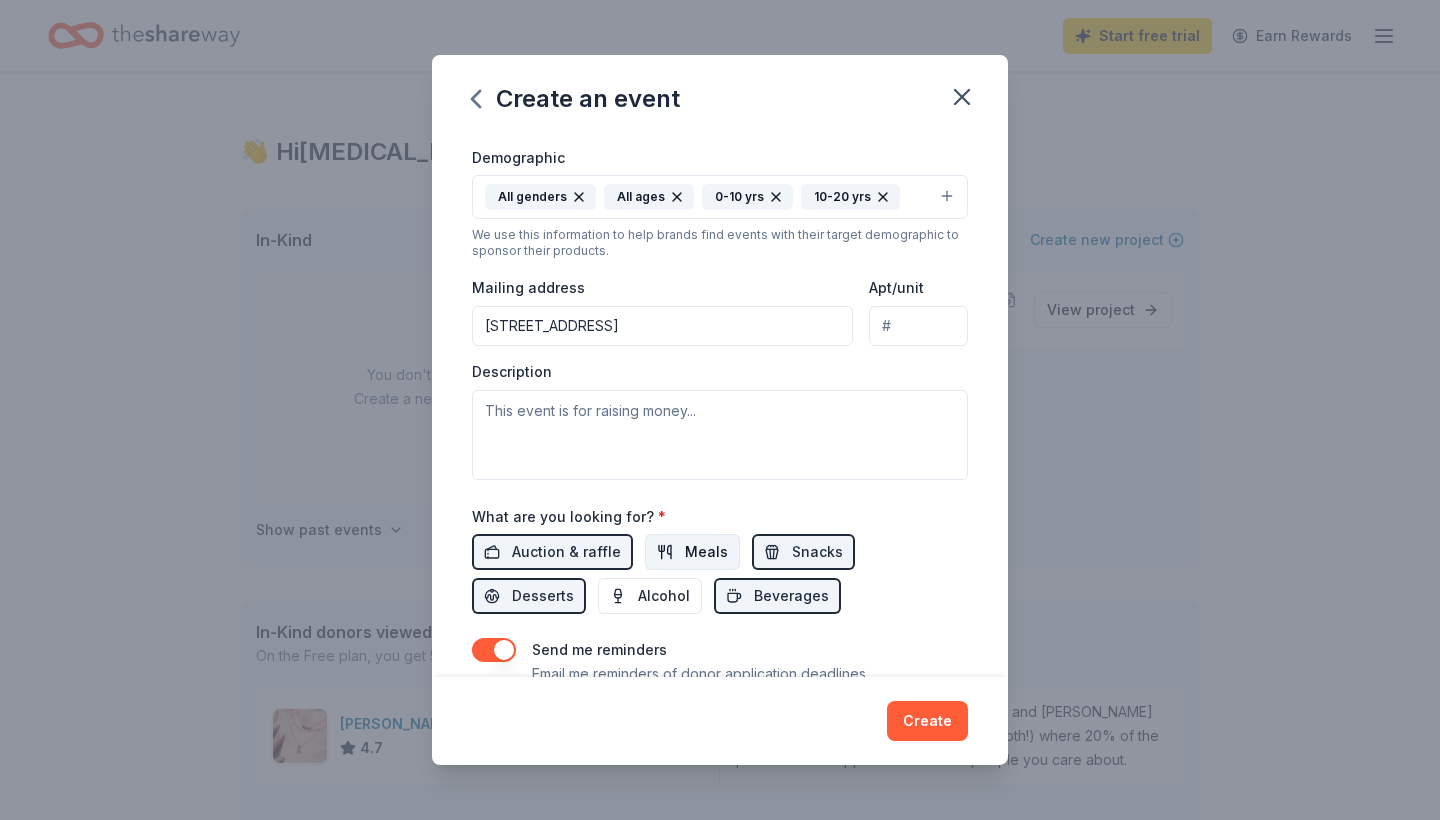 click on "Meals" at bounding box center (692, 552) 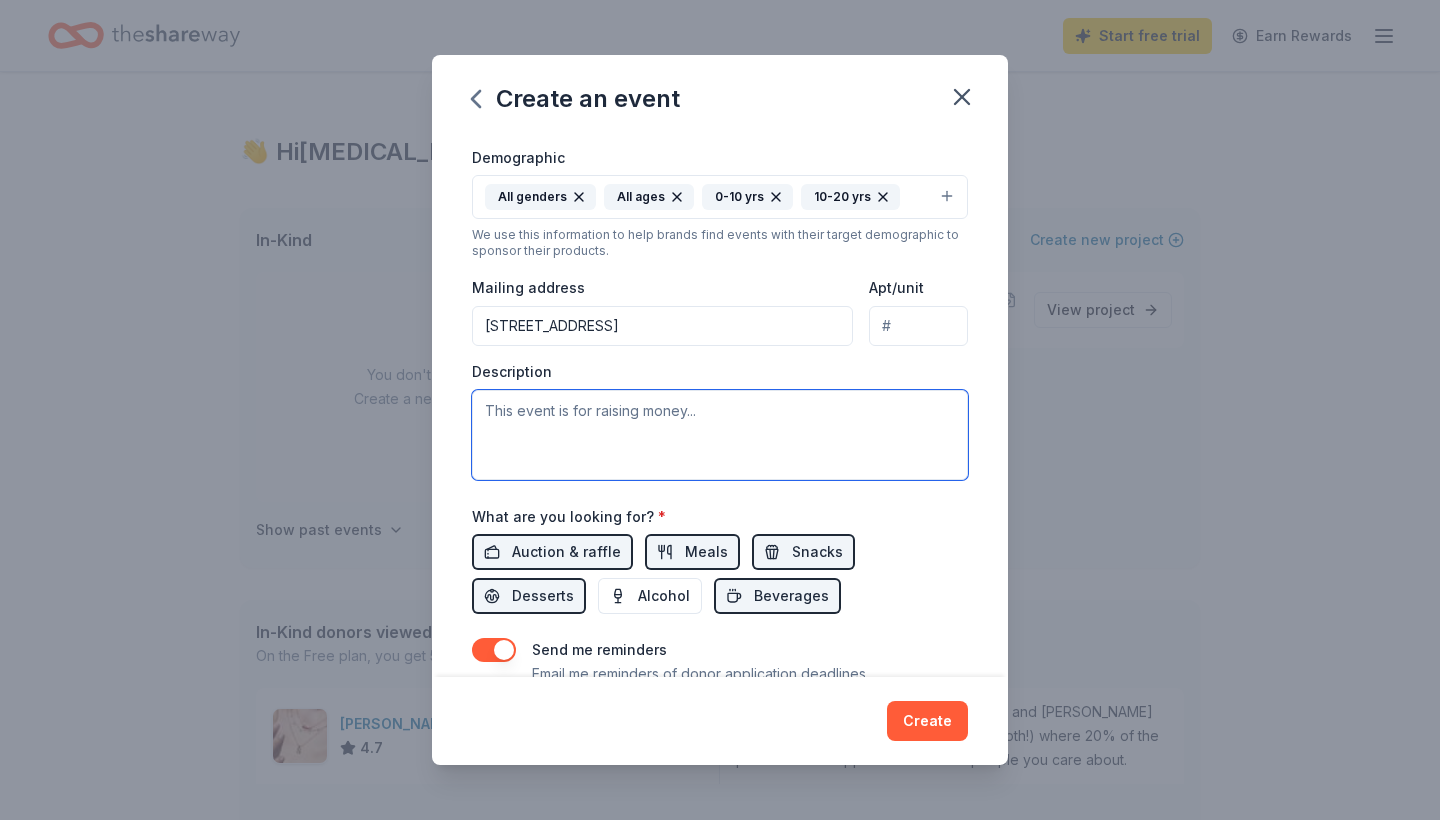 click at bounding box center (720, 435) 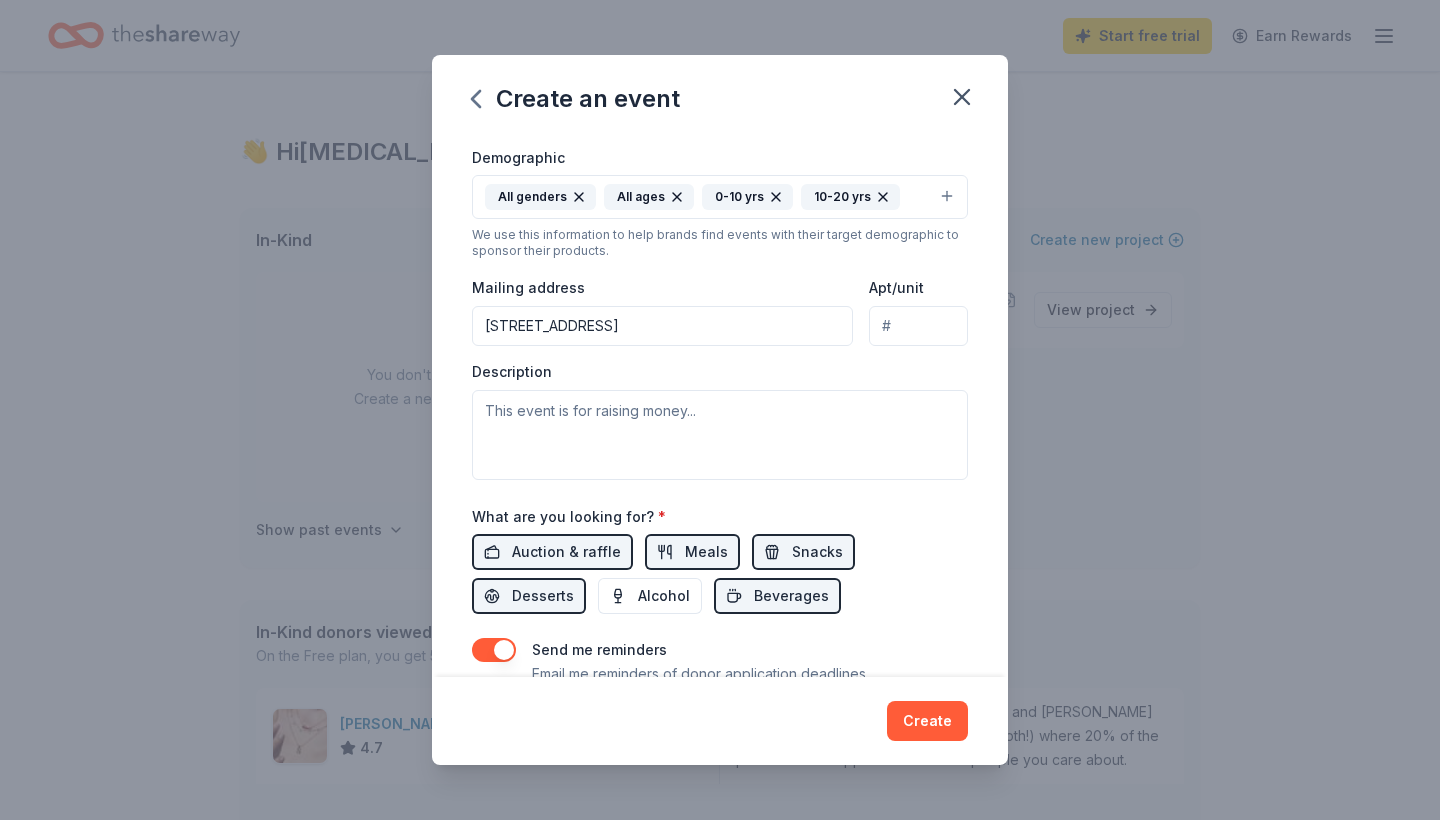 click on "Event name * Sensory Santa Event 19 /100 Event website [URL][DOMAIN_NAME] Attendance * 150 Date * [DATE] ZIP code * 45833 Event type * Fundraiser Business & professional Demographic All genders All ages [DEMOGRAPHIC_DATA] yrs 10-20 yrs We use this information to help brands find events with their target demographic to sponsor their products. Mailing address [STREET_ADDRESS] Apt/unit Description What are you looking for? * Auction & raffle Meals Snacks Desserts Alcohol Beverages Send me reminders Email me reminders of donor application deadlines Recurring event" at bounding box center (720, 405) 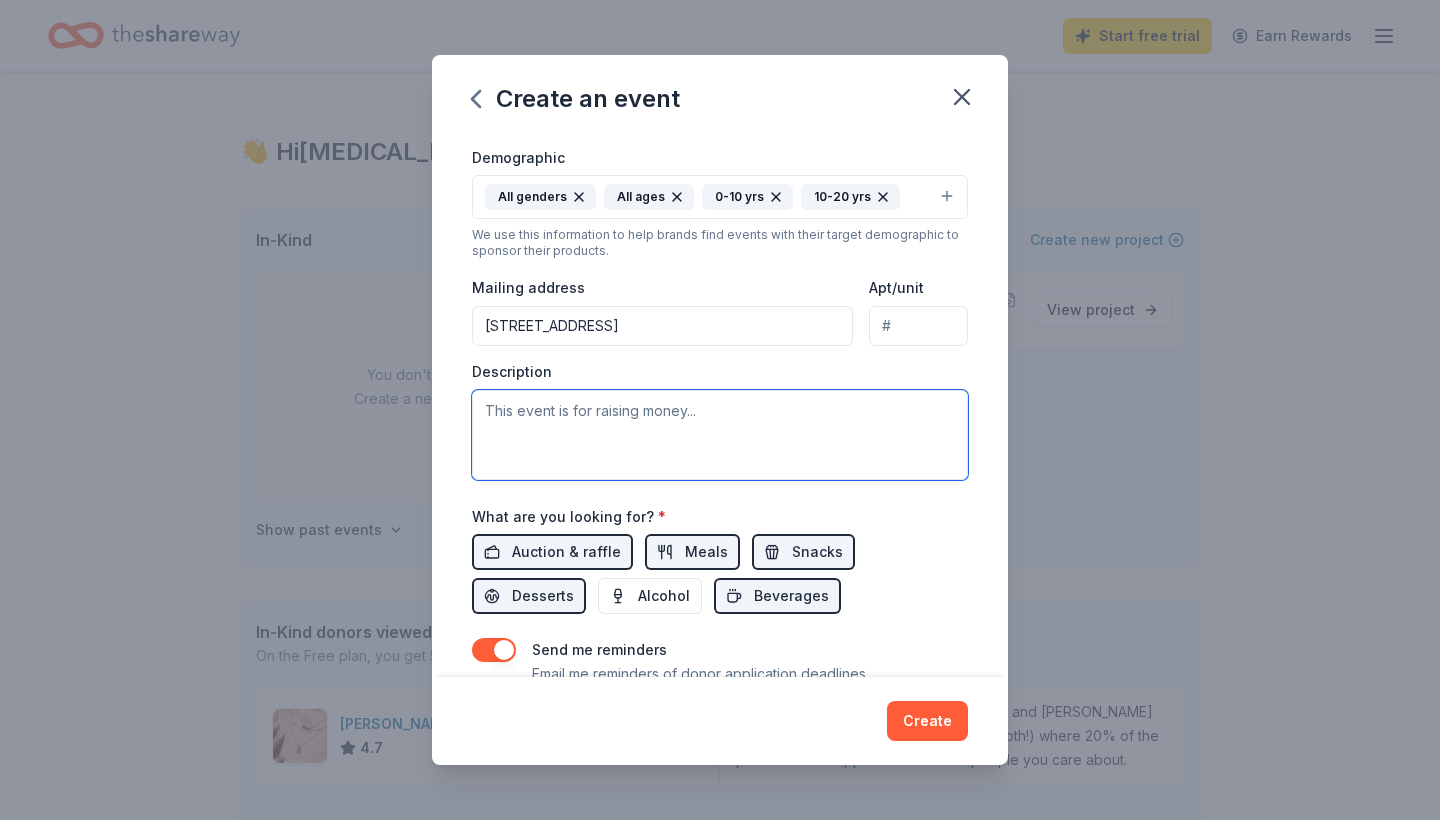 click at bounding box center [720, 435] 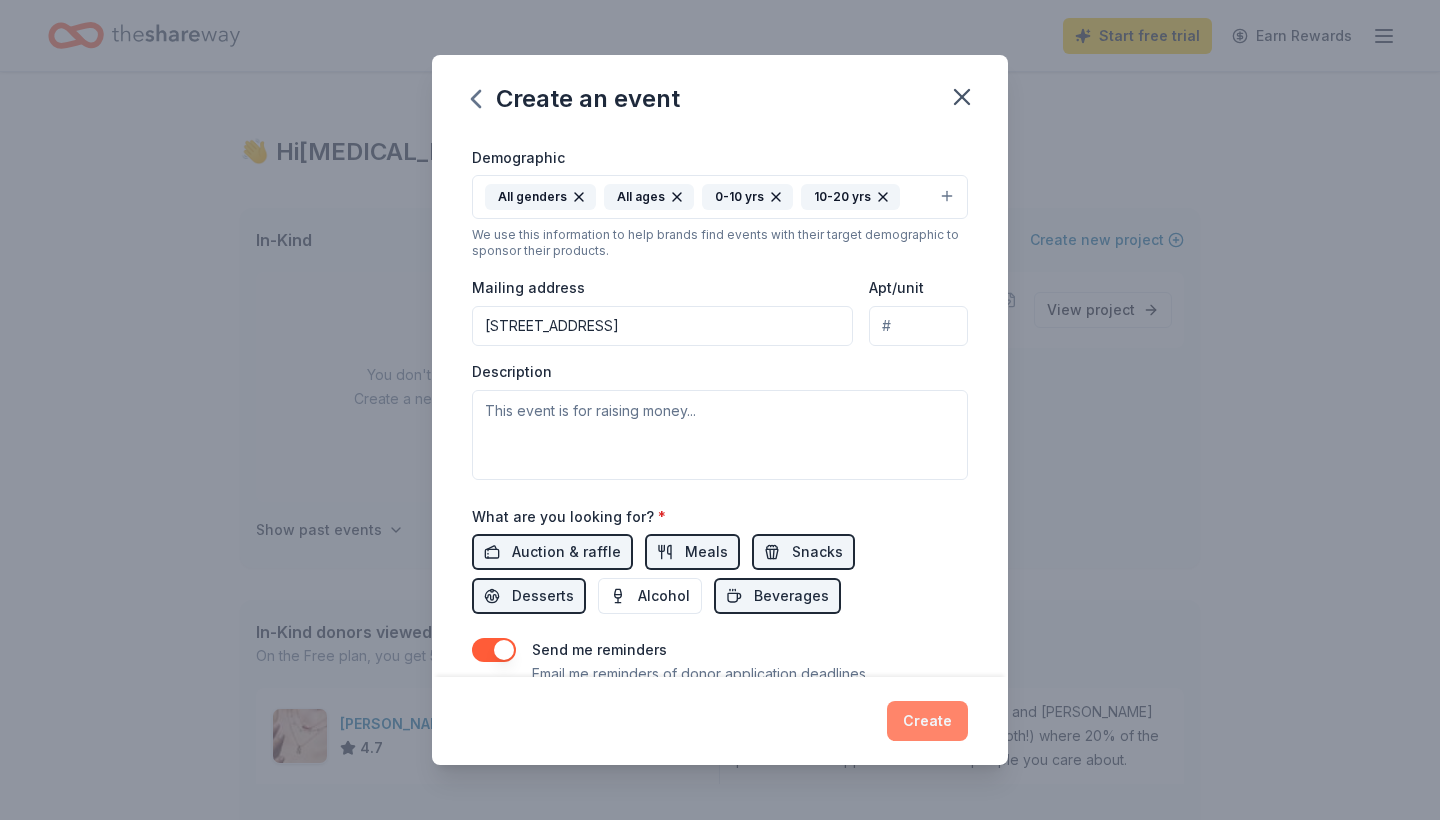 click on "Create" at bounding box center [927, 721] 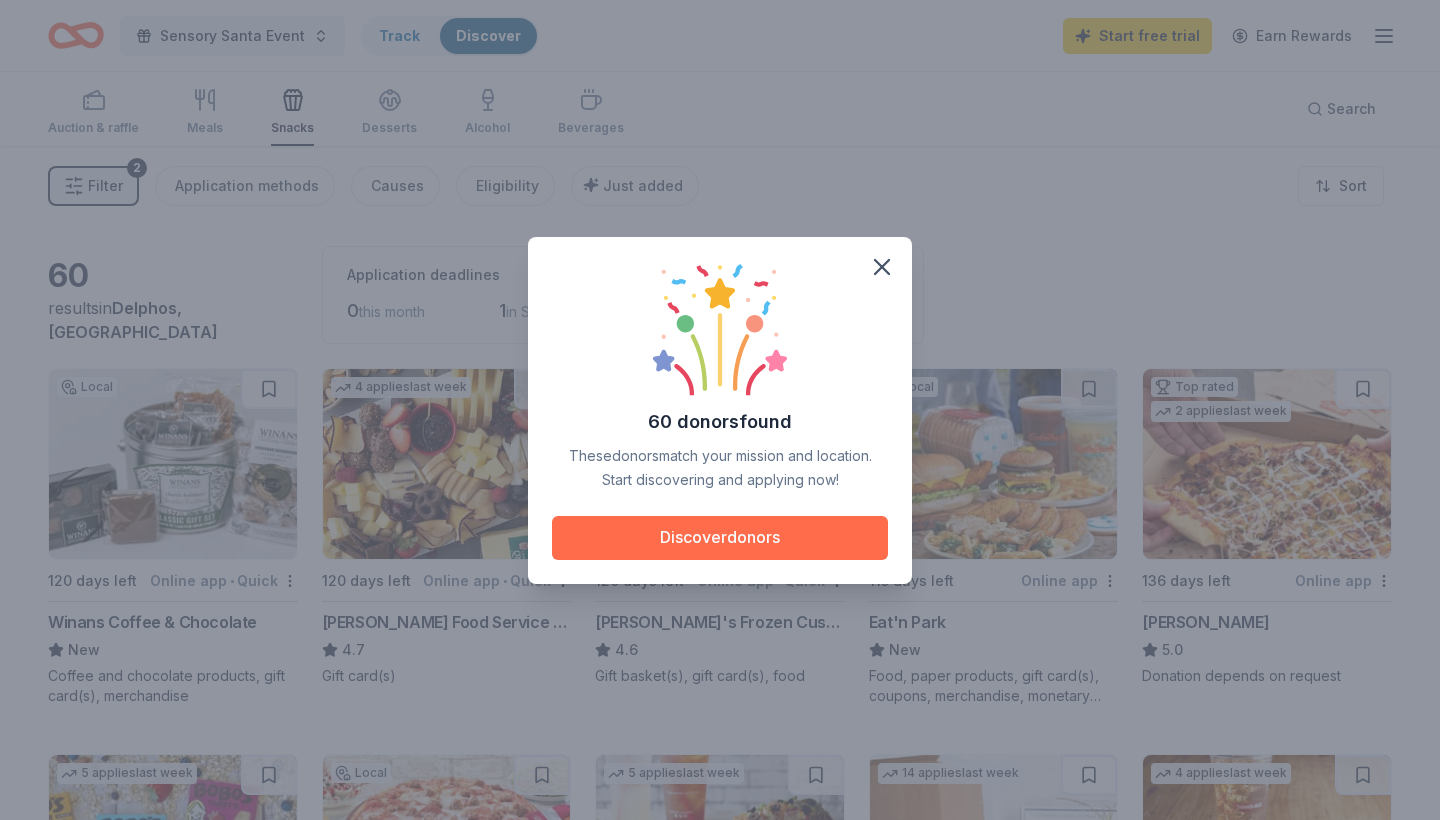 click on "Discover  donors" at bounding box center (720, 538) 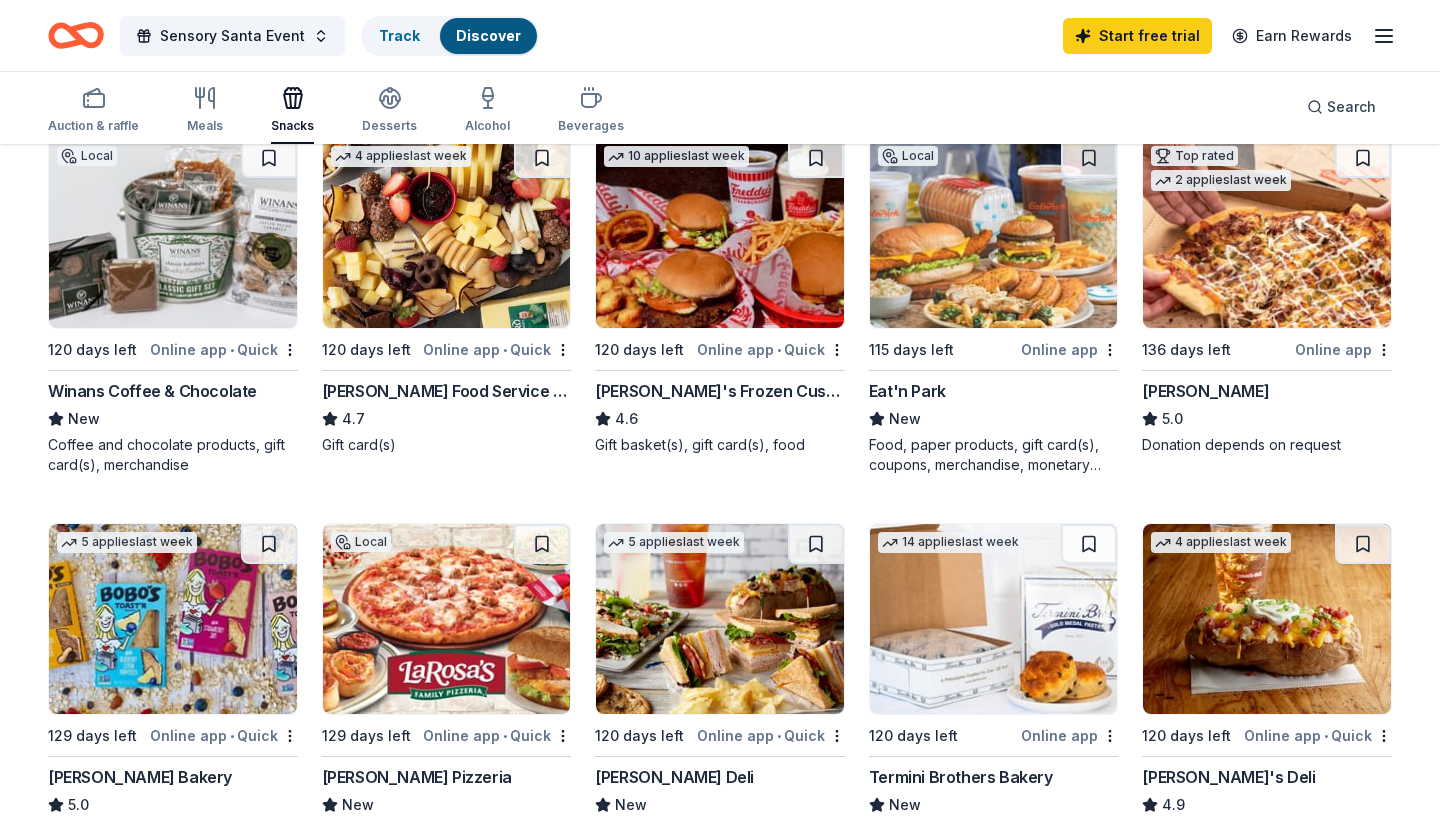 scroll, scrollTop: 230, scrollLeft: 0, axis: vertical 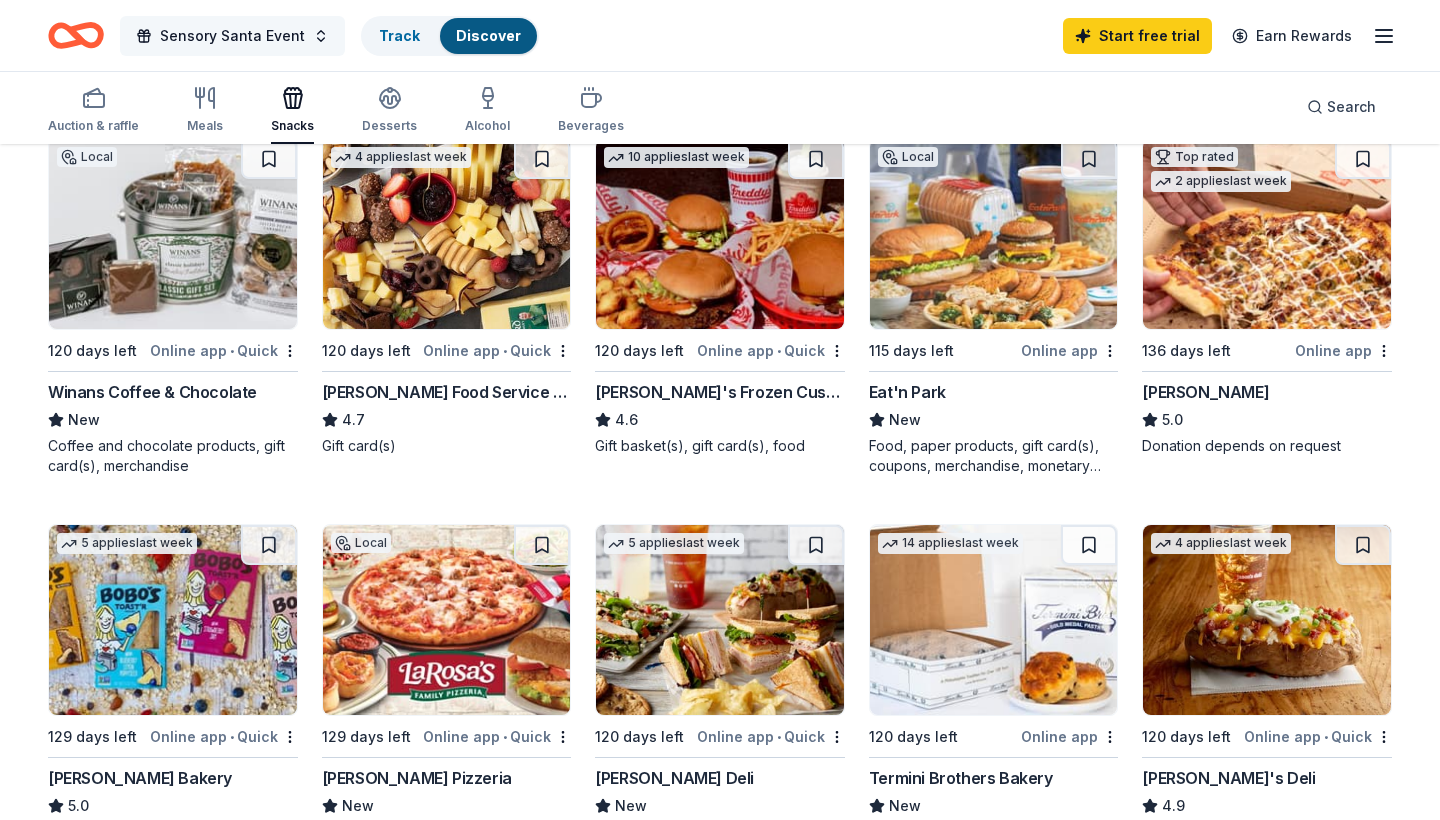 click on "Sensory Santa Event" at bounding box center (232, 36) 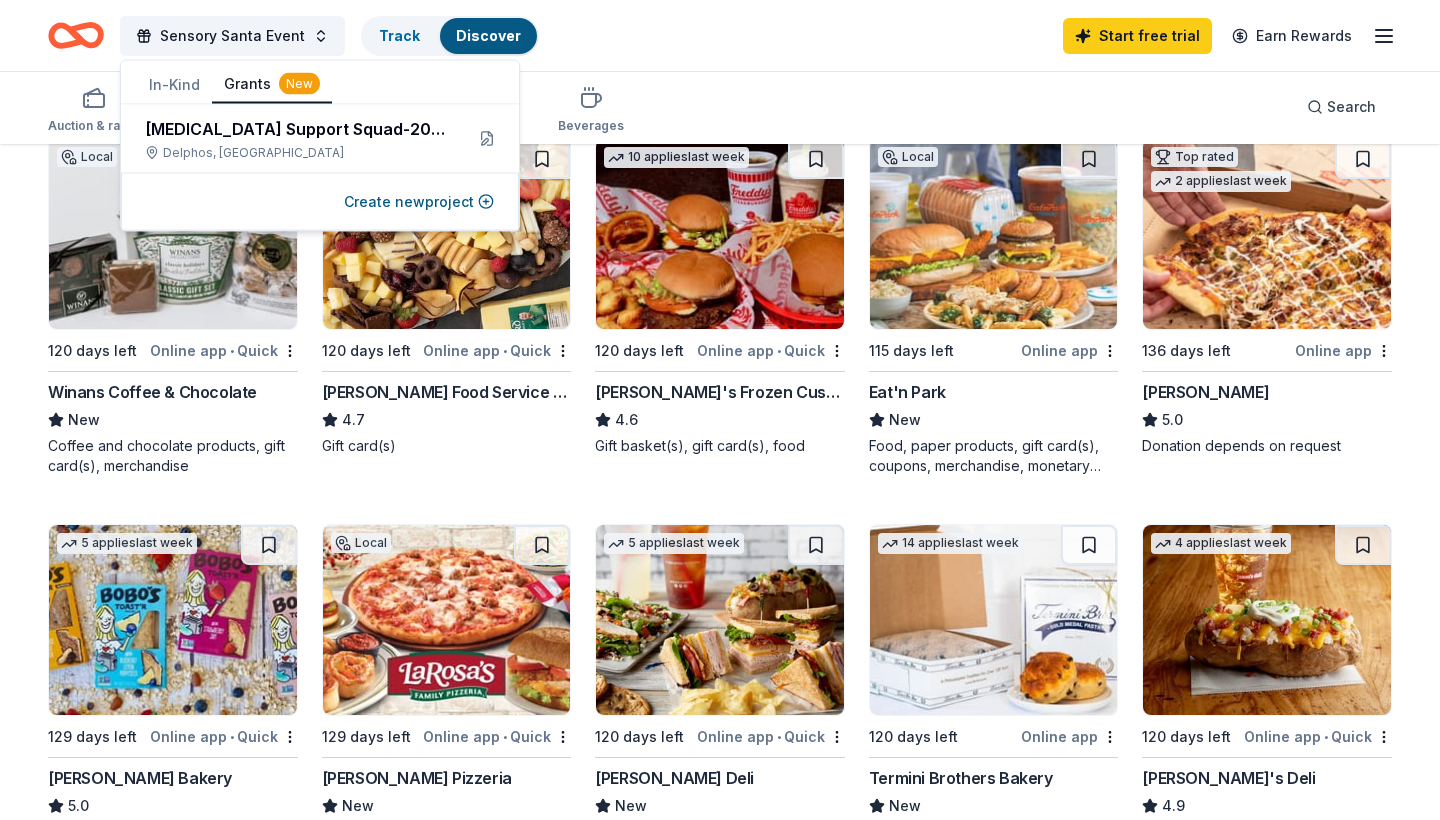 click on "Grants New" at bounding box center (272, 85) 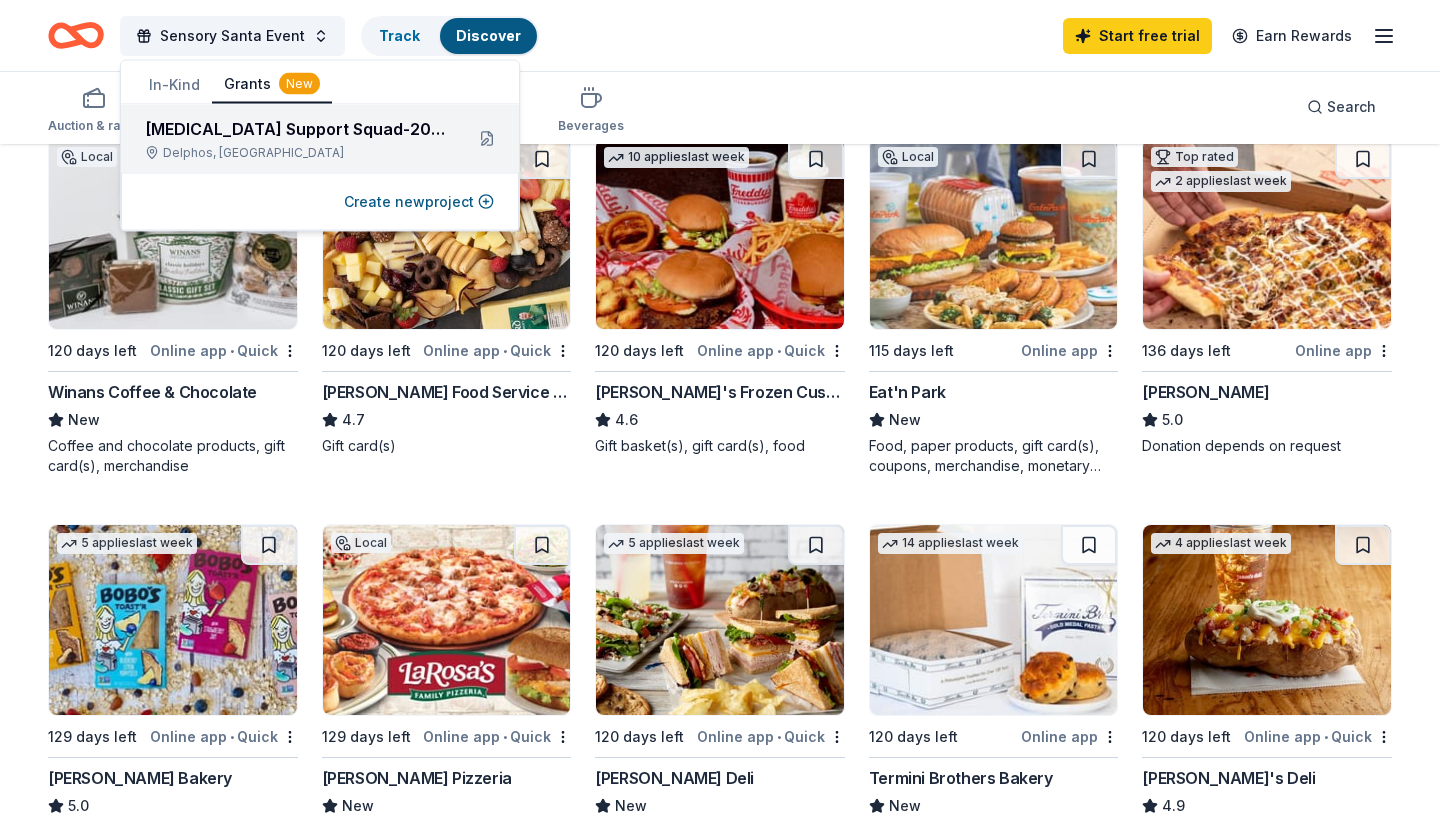 click on "[MEDICAL_DATA] Support Squad-2025 Community Programs & Events" at bounding box center (296, 129) 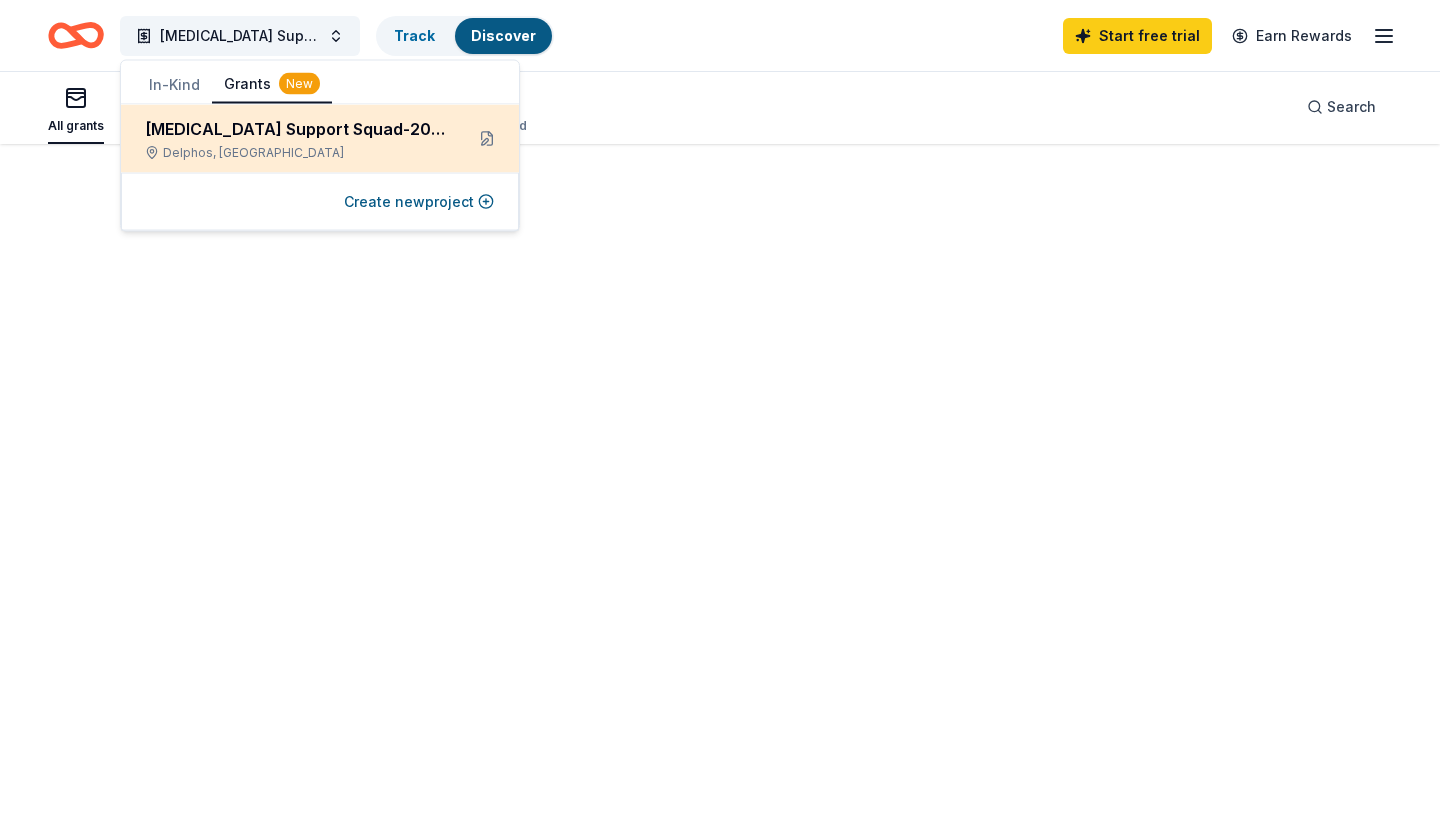 scroll, scrollTop: 0, scrollLeft: 0, axis: both 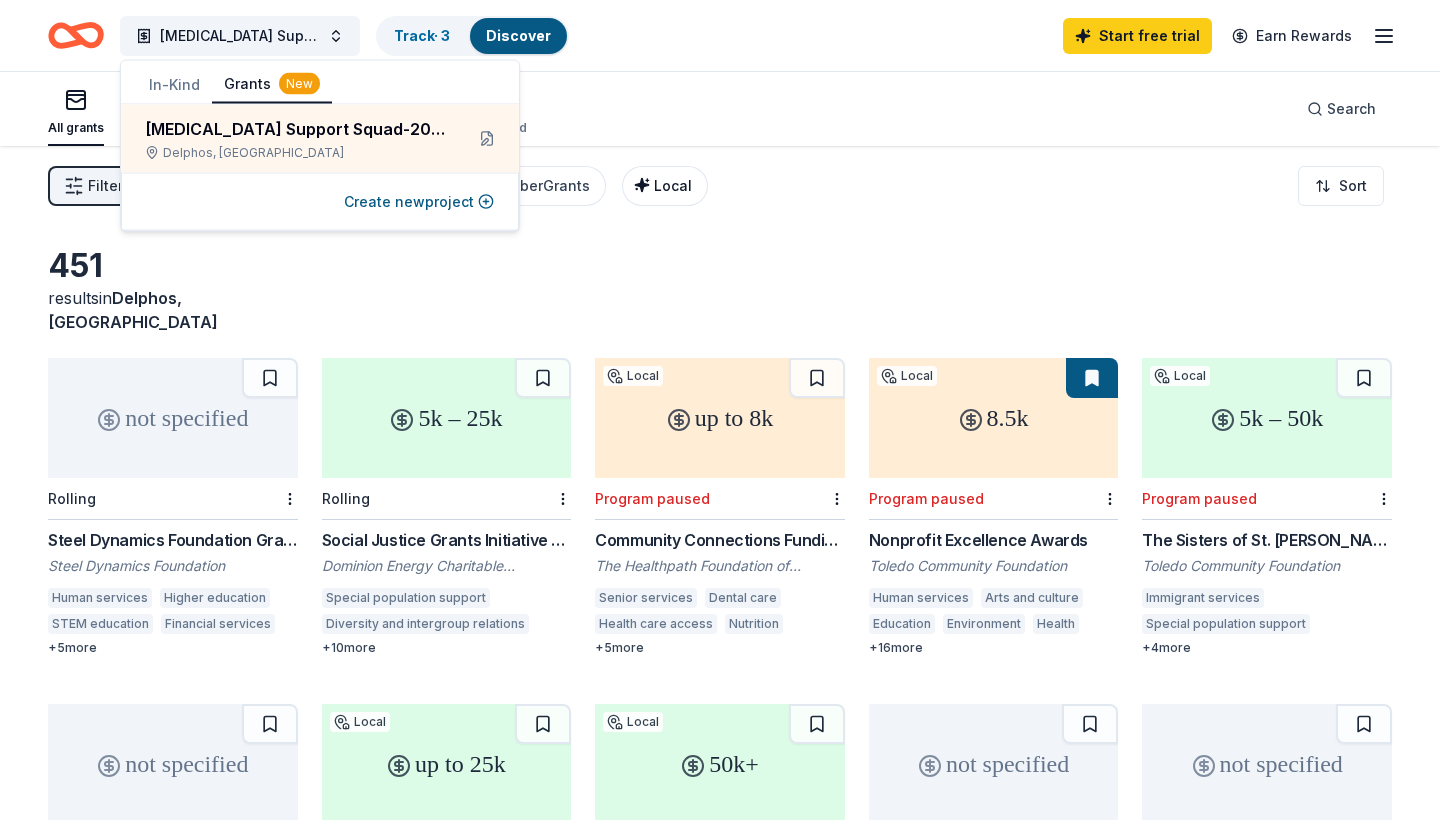 click on "Local" at bounding box center [667, 186] 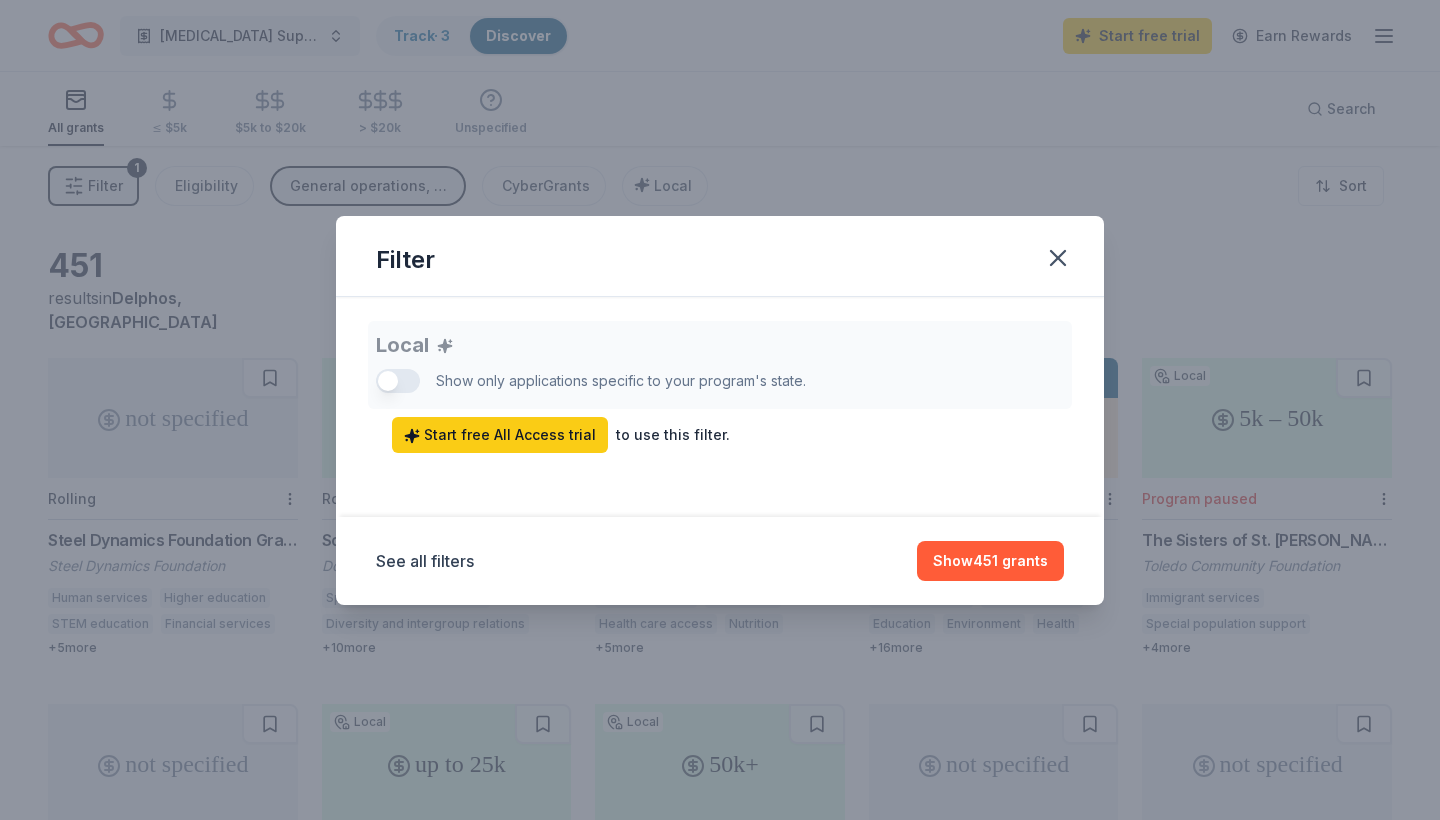 click on "Local Show only applications specific to your program's state.   Start free All Access trial to use this filter." at bounding box center (720, 387) 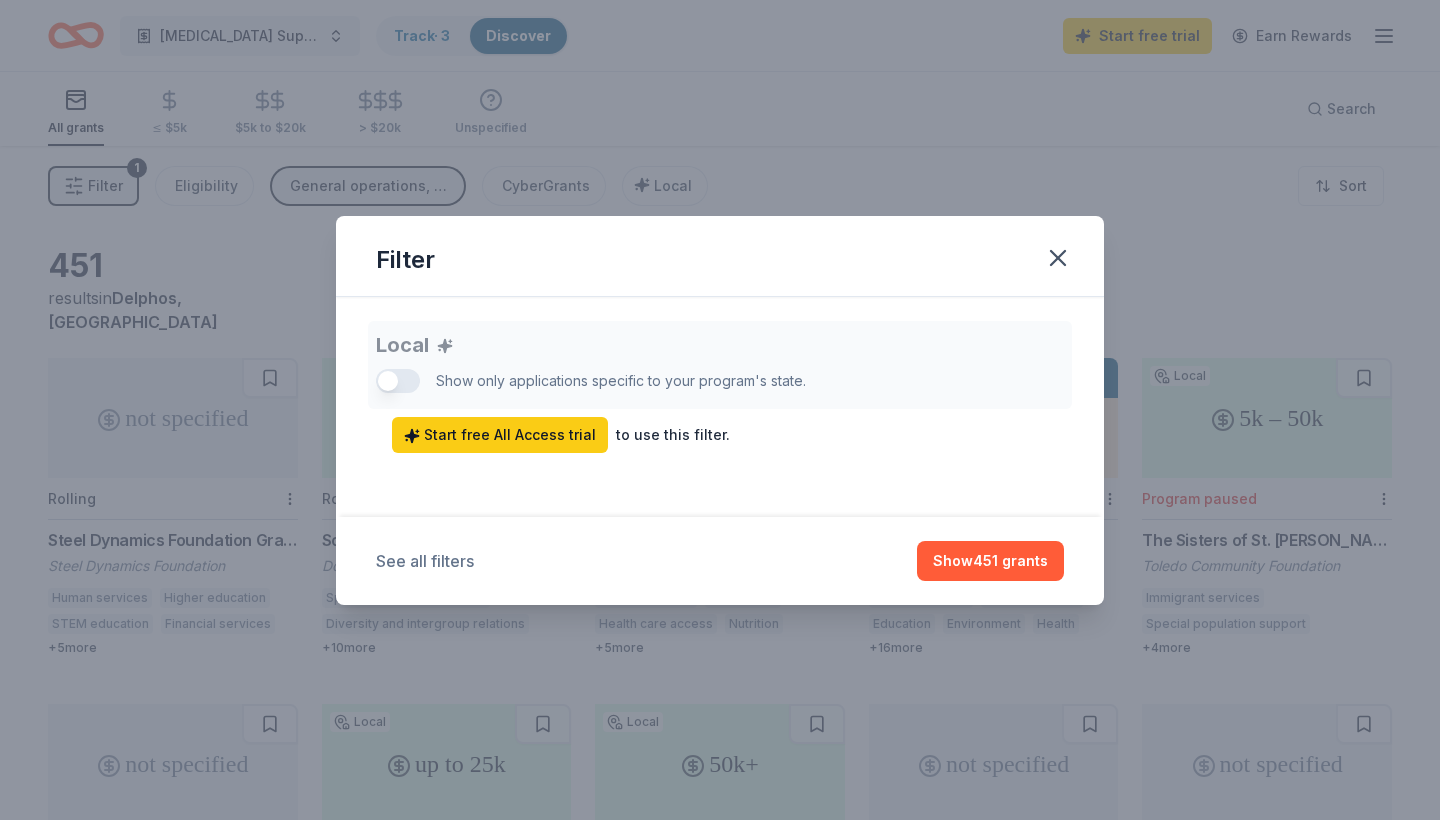 click on "See all filters" at bounding box center [425, 561] 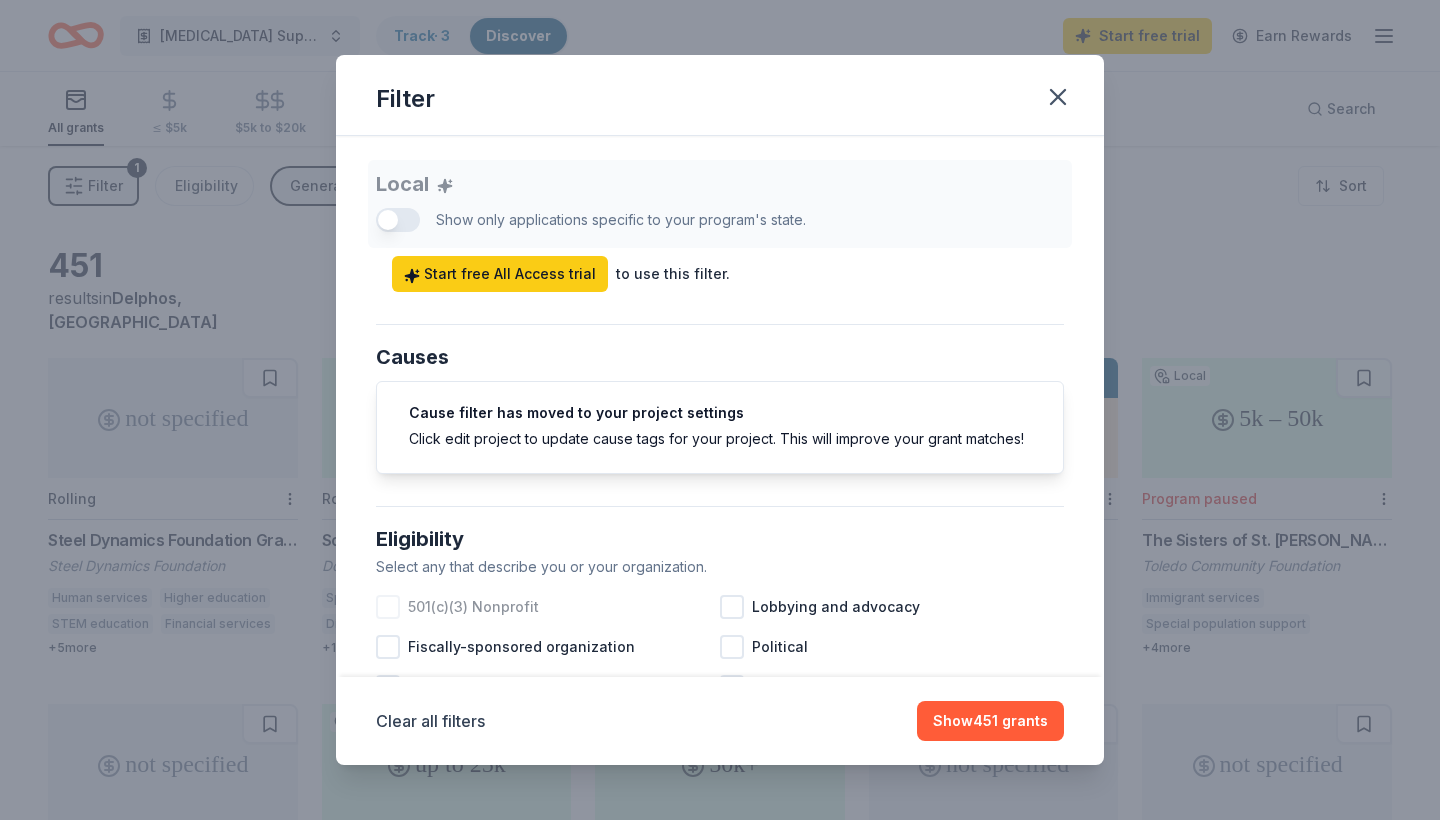 click at bounding box center [388, 607] 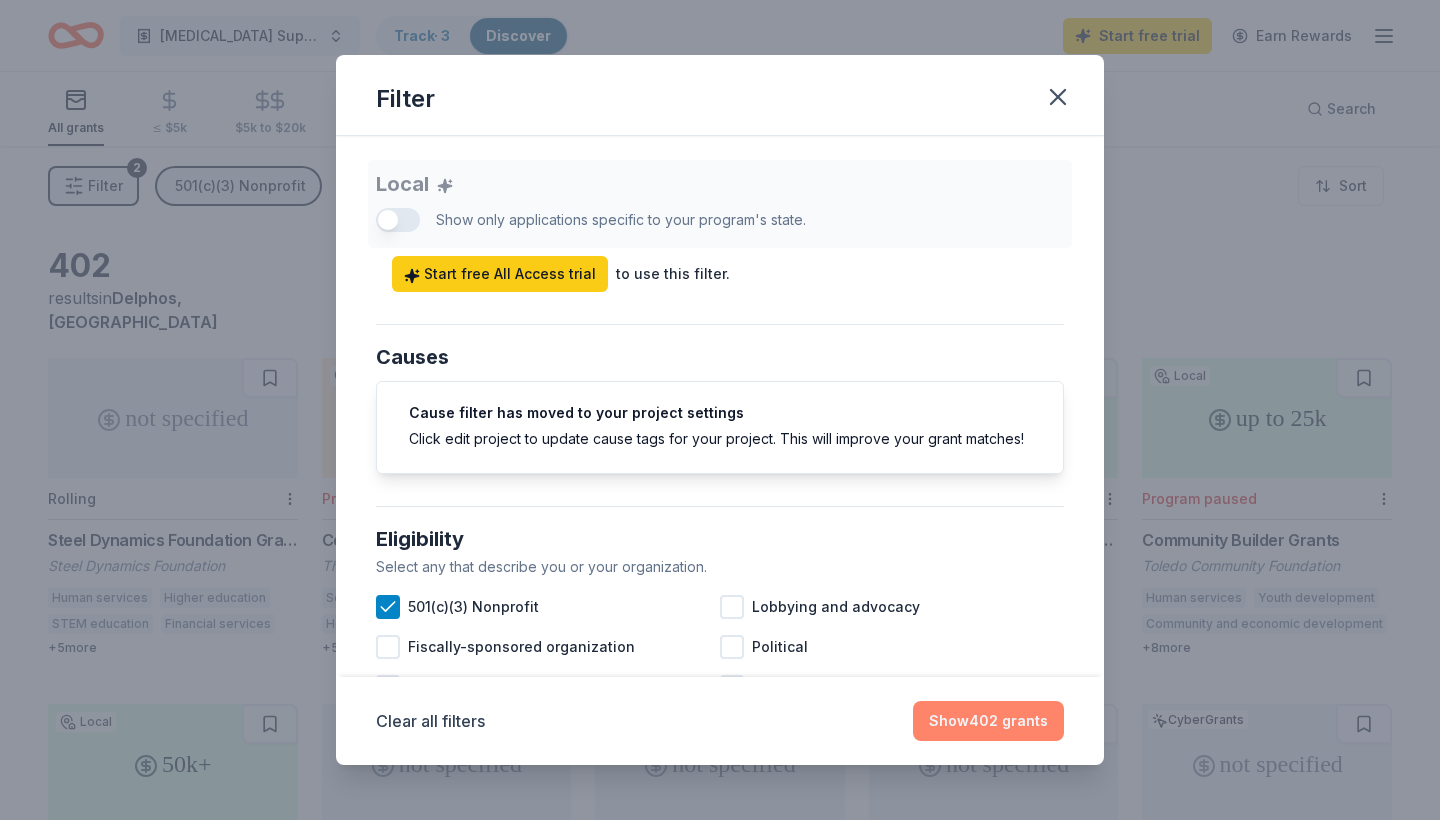 click on "Show  402   grants" at bounding box center [988, 721] 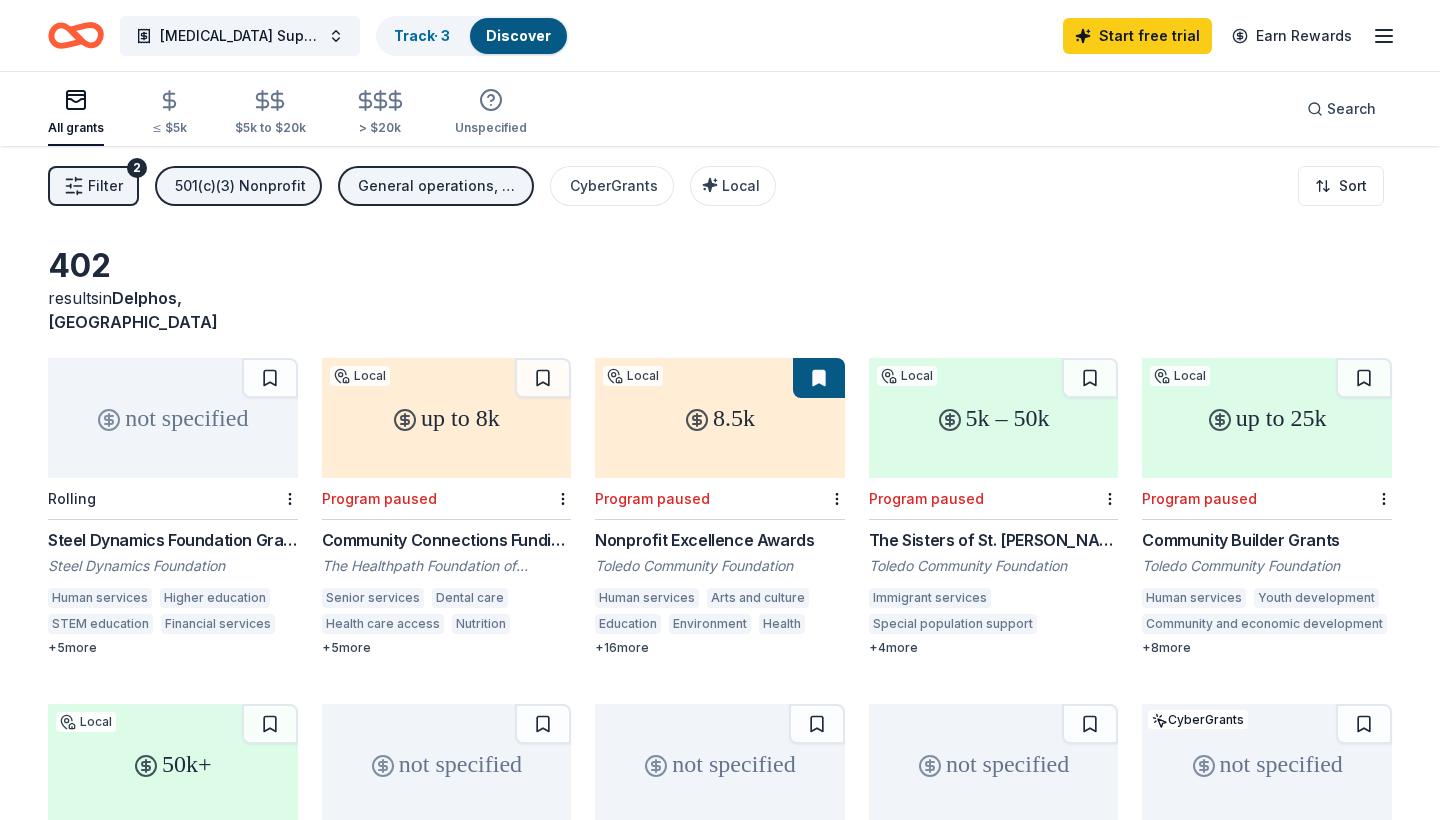 type 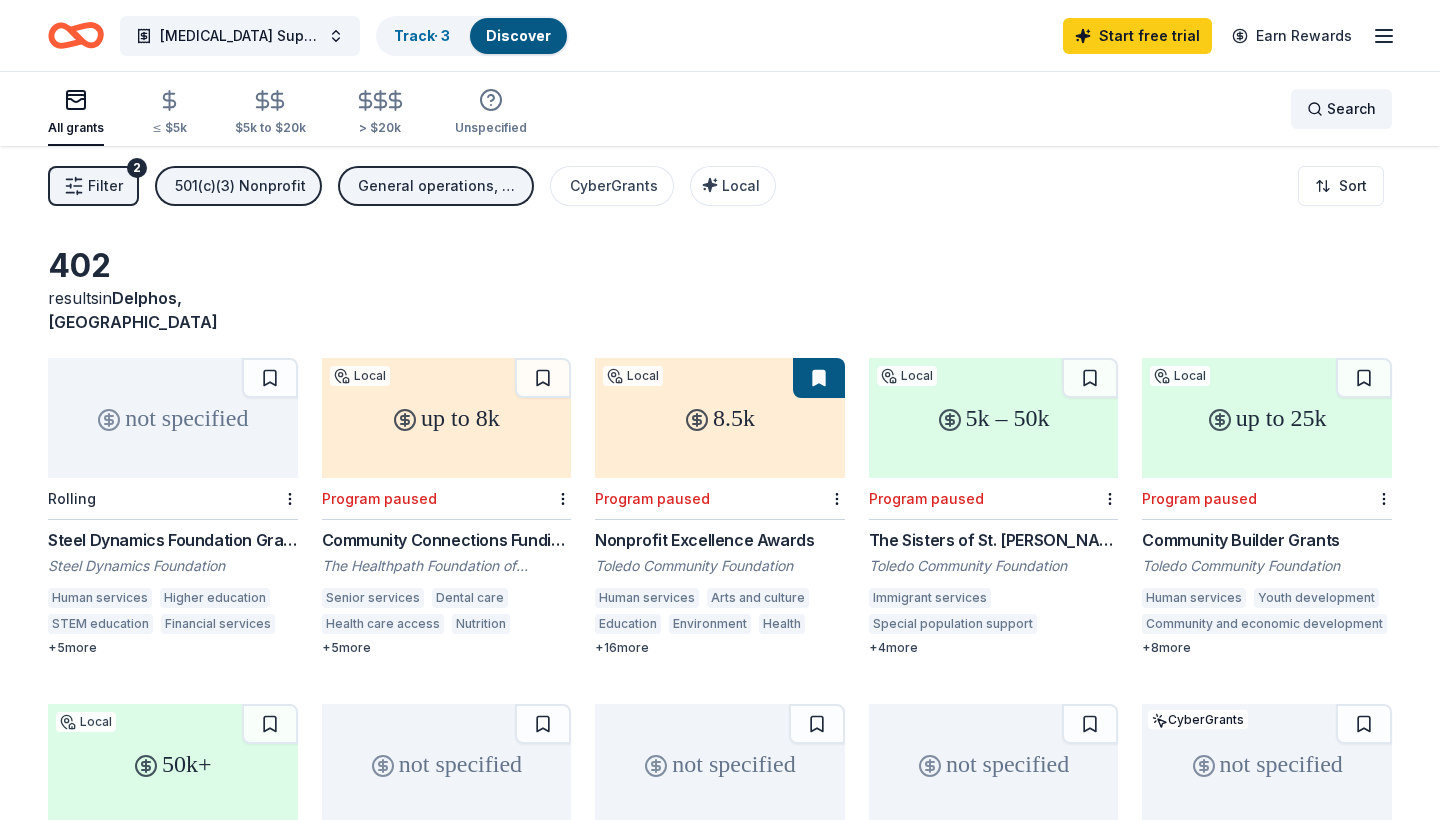 click on "Search" at bounding box center (1341, 109) 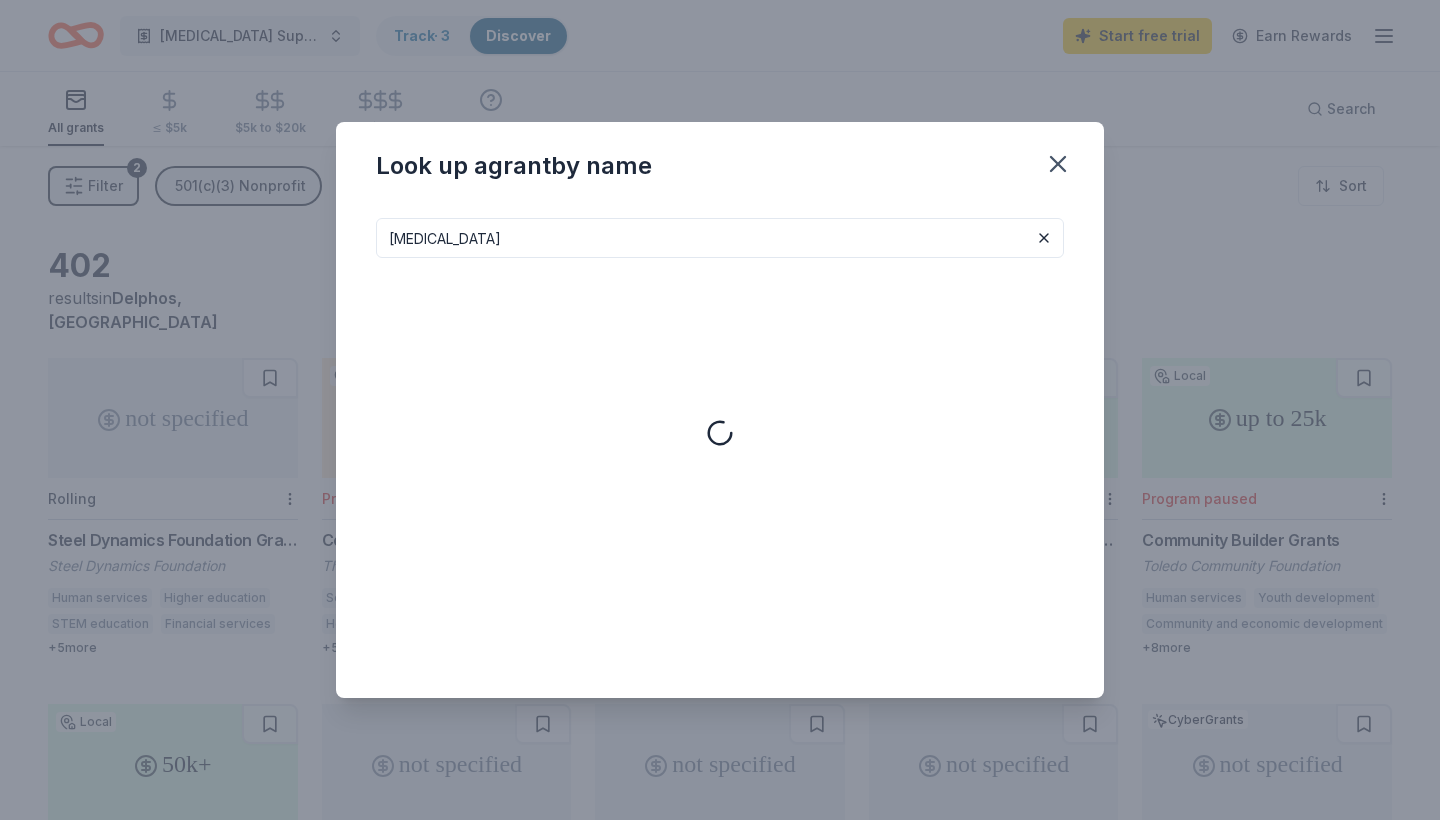 type on "[MEDICAL_DATA]" 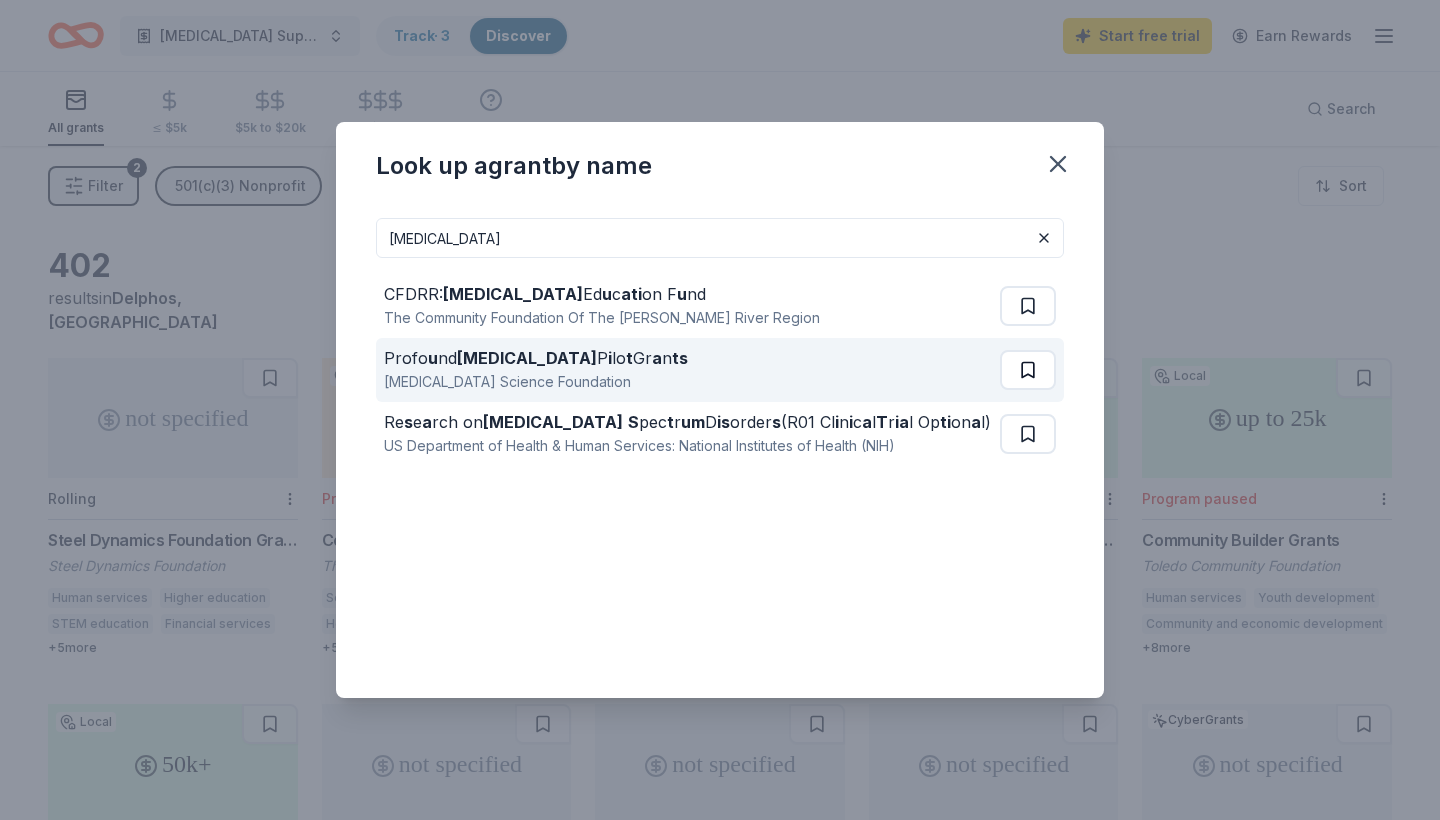 click at bounding box center [1028, 306] 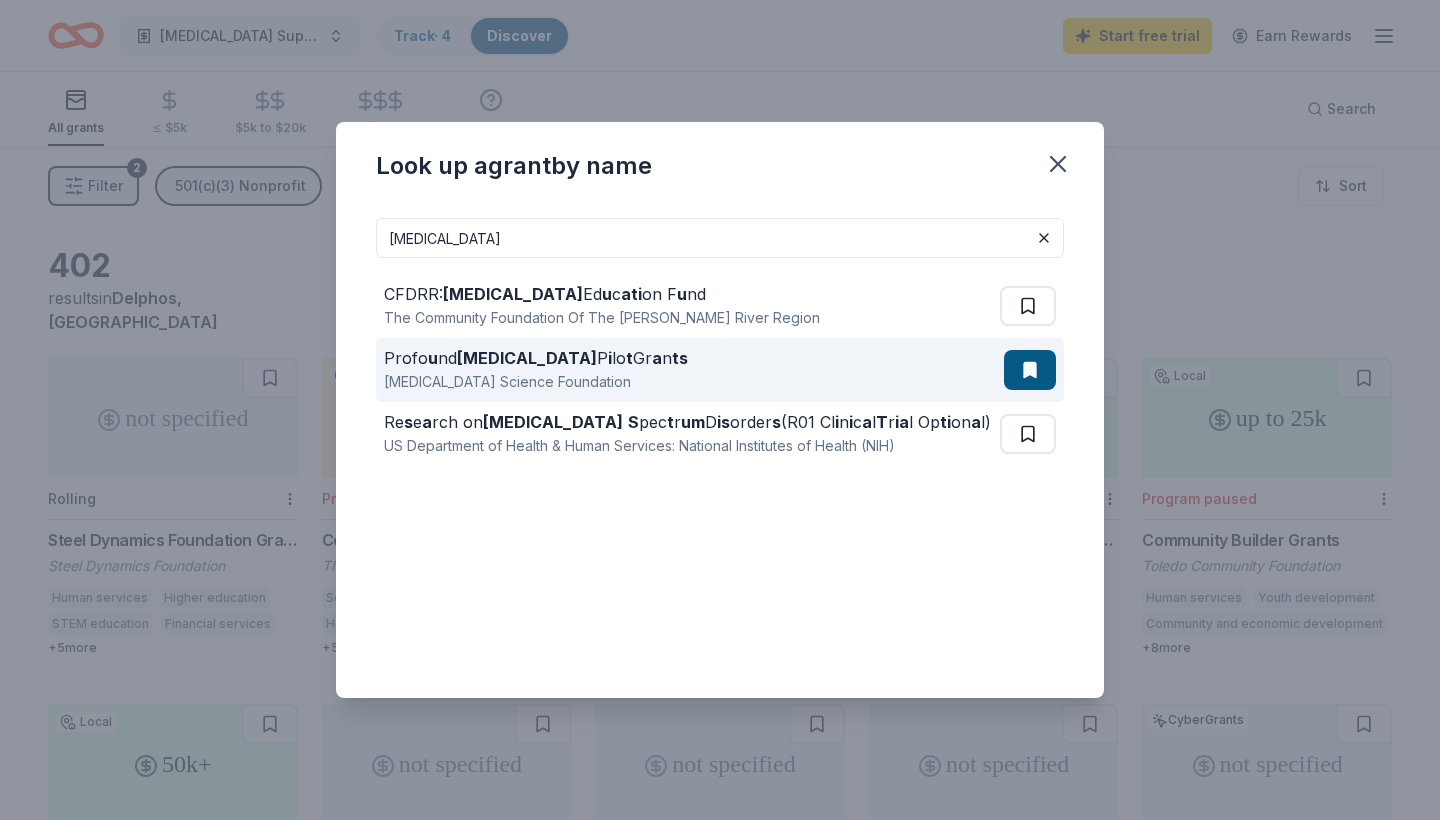 click on "[MEDICAL_DATA] Science Foundation" at bounding box center [536, 382] 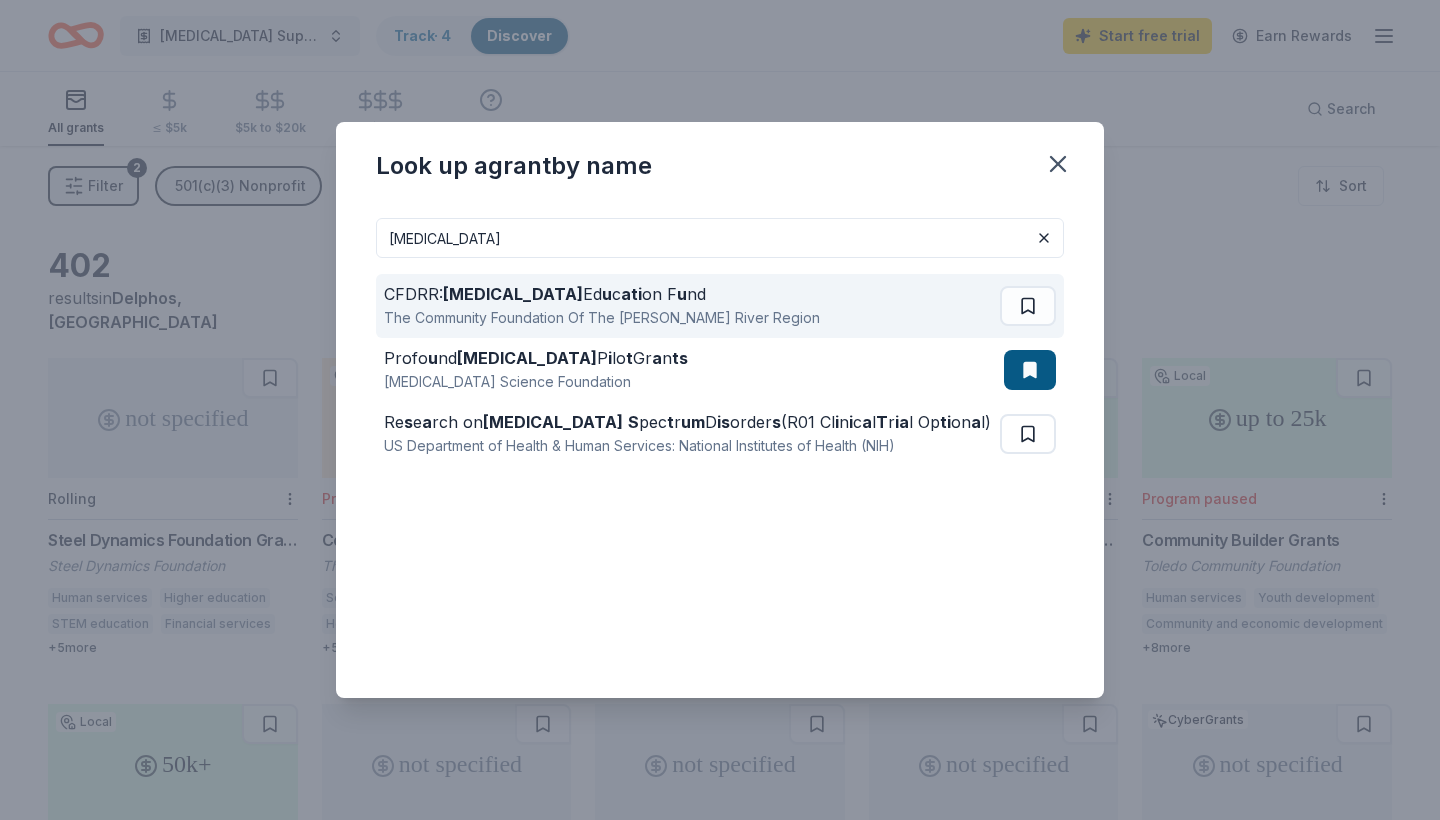 click on "The Community Foundation Of The [PERSON_NAME] River Region" at bounding box center (602, 318) 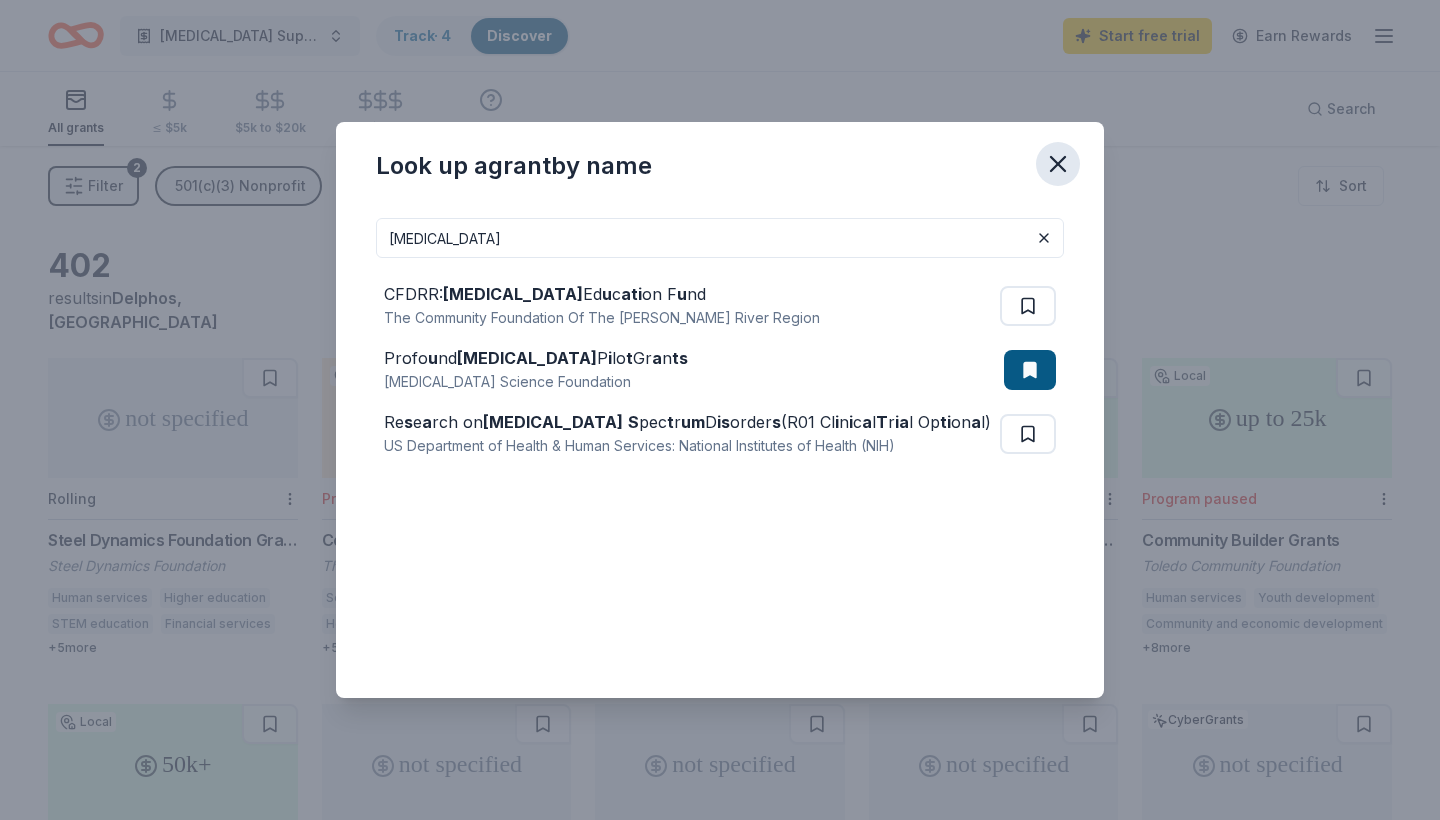click 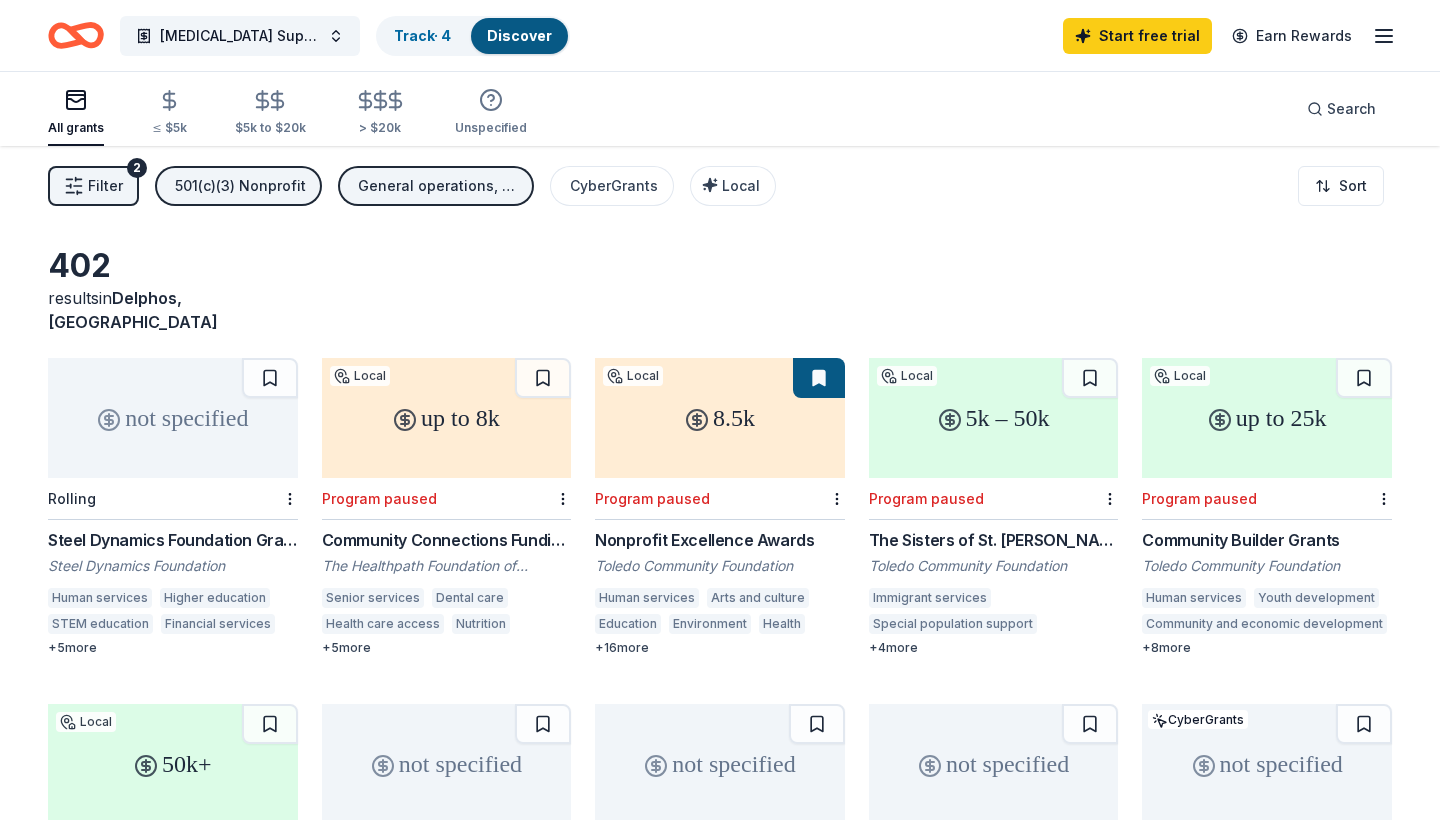 click on "General operations, Projects & programming, Fellowship" at bounding box center (438, 186) 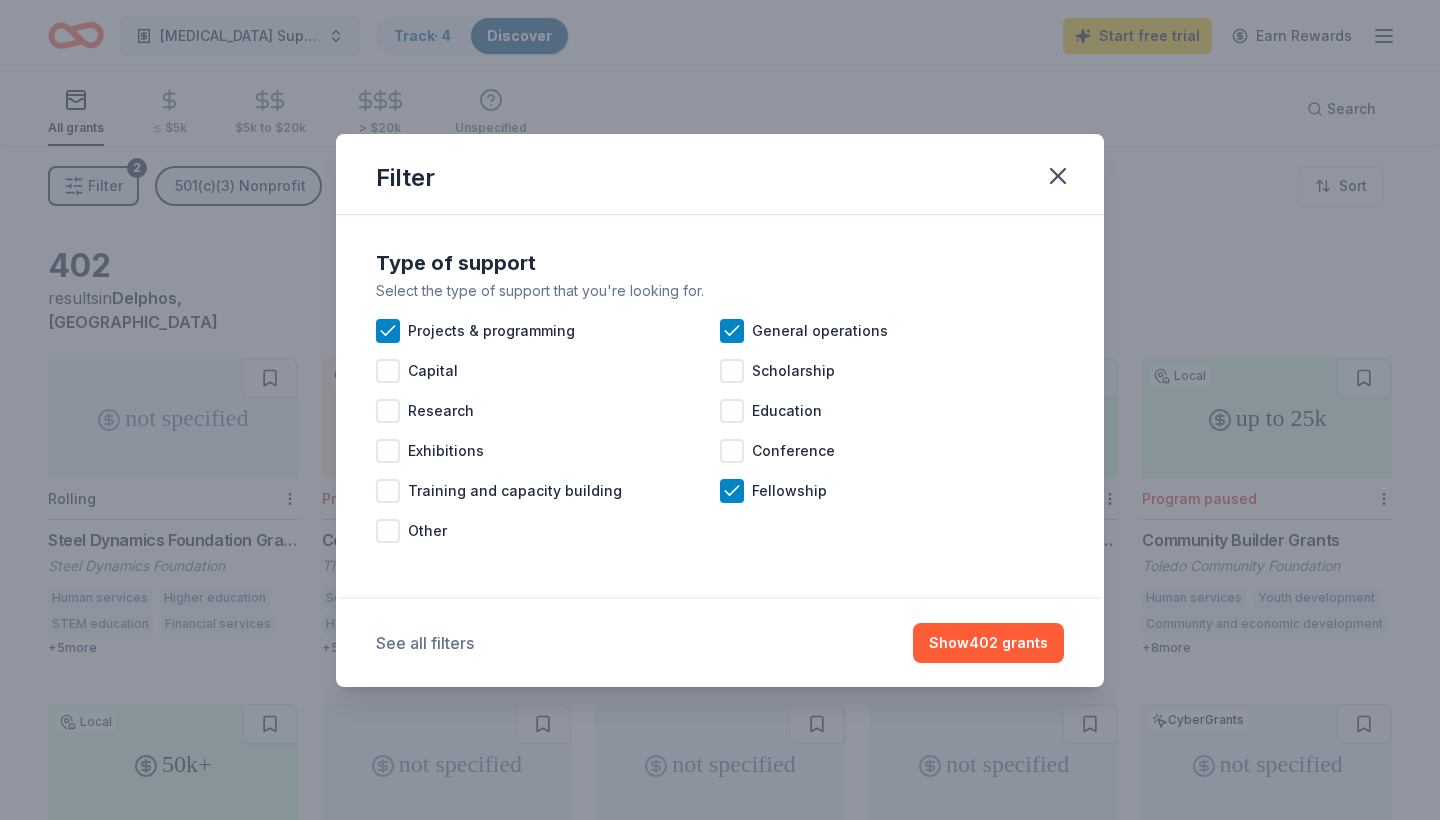 click on "See all filters" at bounding box center [425, 643] 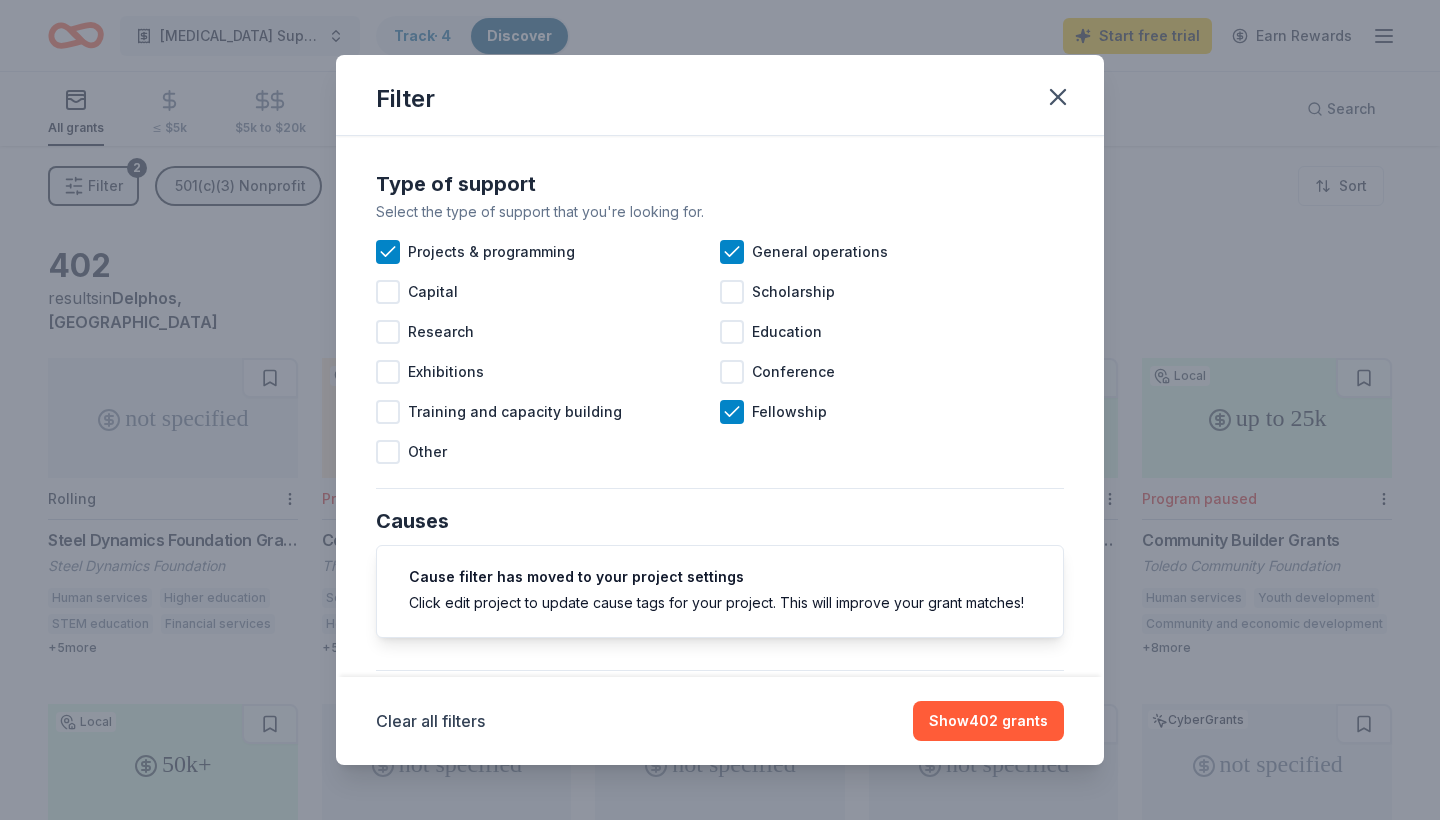 click on "Type of support Select the type of support that you're looking for. Projects & programming General operations Capital Scholarship Research Education Exhibitions Conference Training and capacity building Fellowship Other Causes Cause filter has moved to your project settings Click edit project to update cause tags for your project. This will improve your grant matches! Eligibility Select any that describe you or your organization. 501(c)(3) Nonprofit Lobbying and advocacy Fiscally-sponsored organization Political College or university Pre-K to 12th school or school district For profit Private foundation Fraternal Public or government entity Hospital Religious Individuals Sports teams Labor Tribal government or organization Select any that describe how you plan to use the grant. Debt reduction Sponsorship Endowment funds or campaigns Travel Fundraising events Local Show only applications specific to your program's state.   Start free All Access trial to use this filter. CyberGrants Hide   to use this filter." at bounding box center [720, 406] 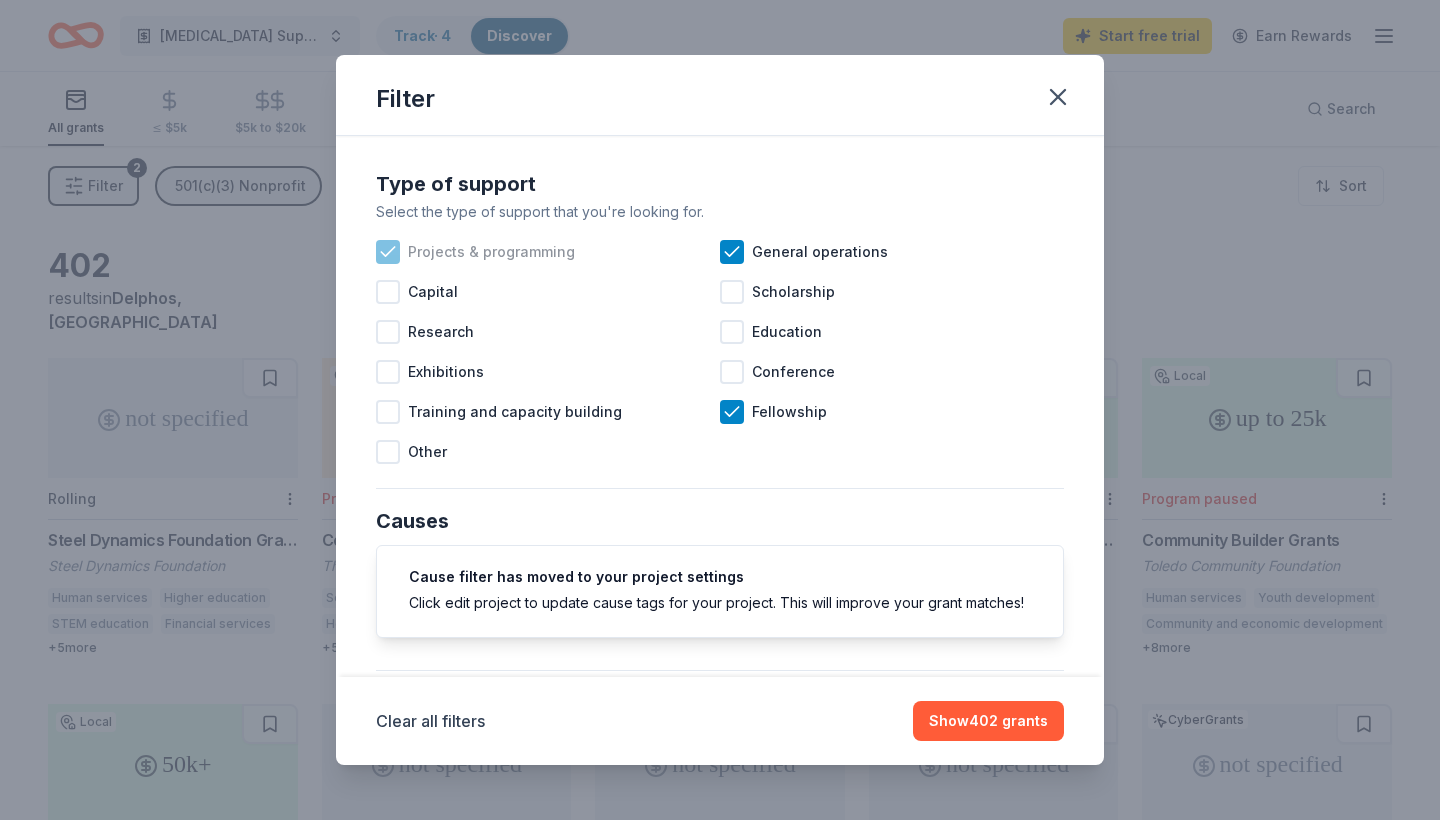click 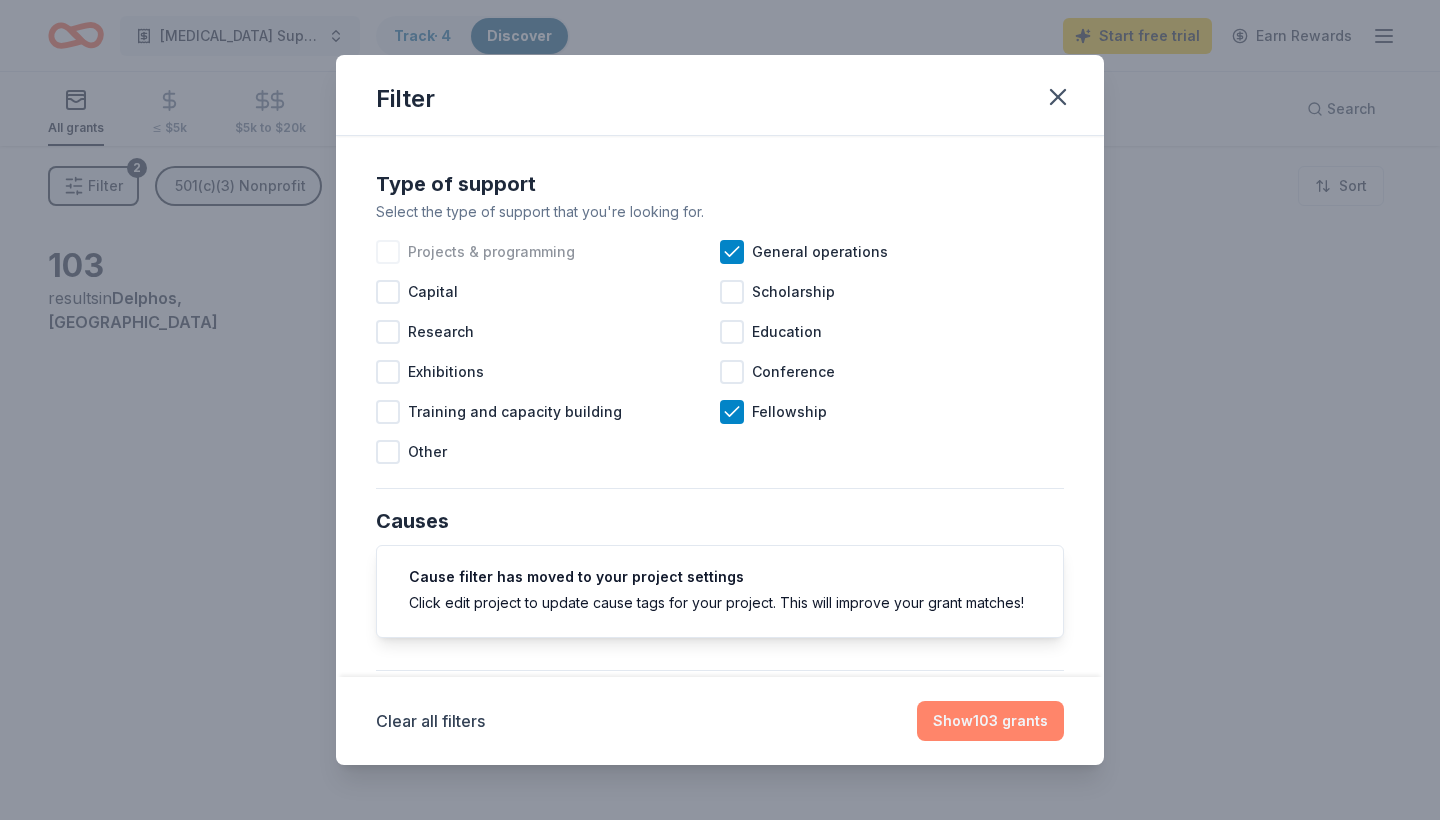 click on "Show  103   grants" at bounding box center (990, 721) 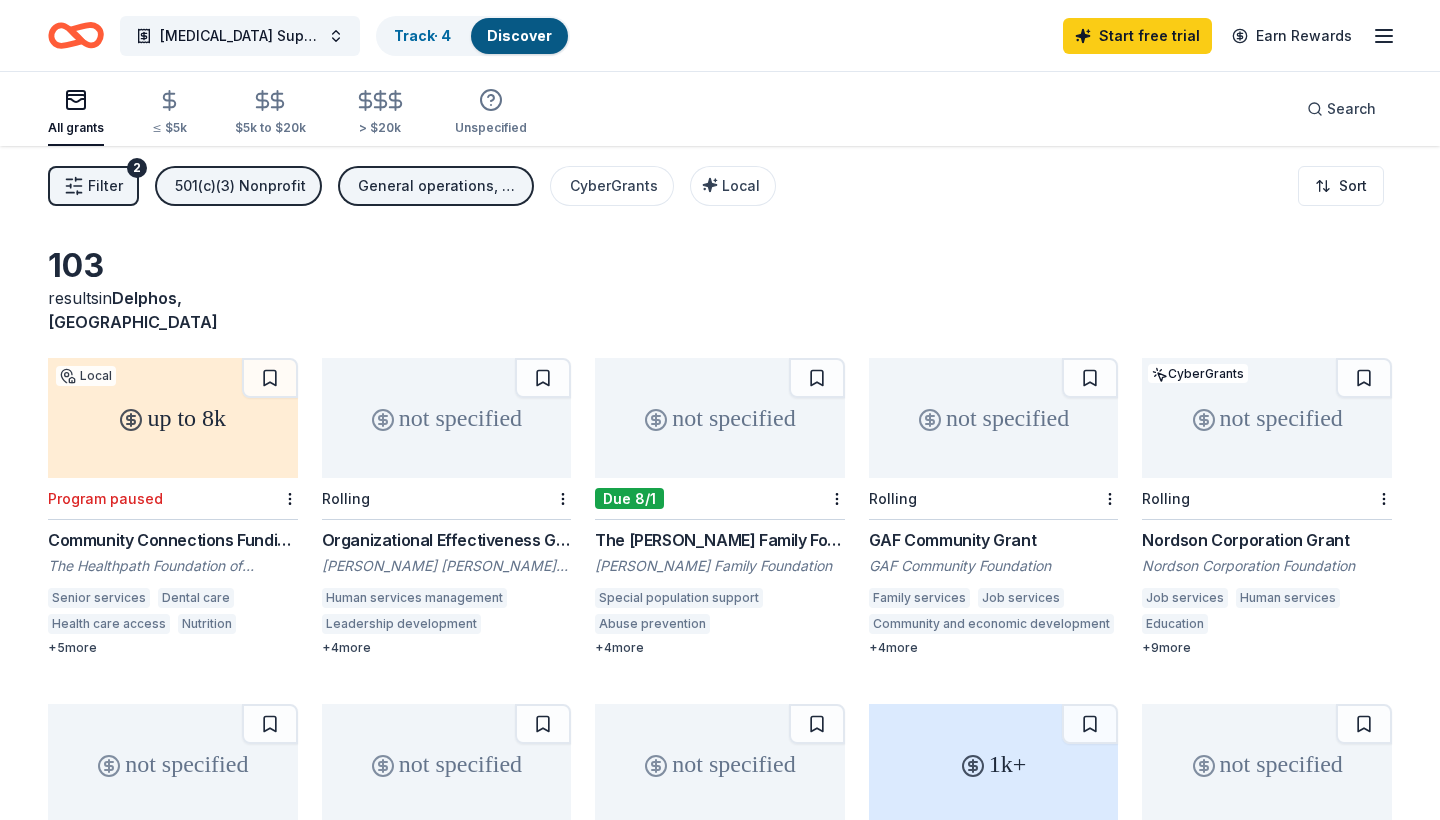type 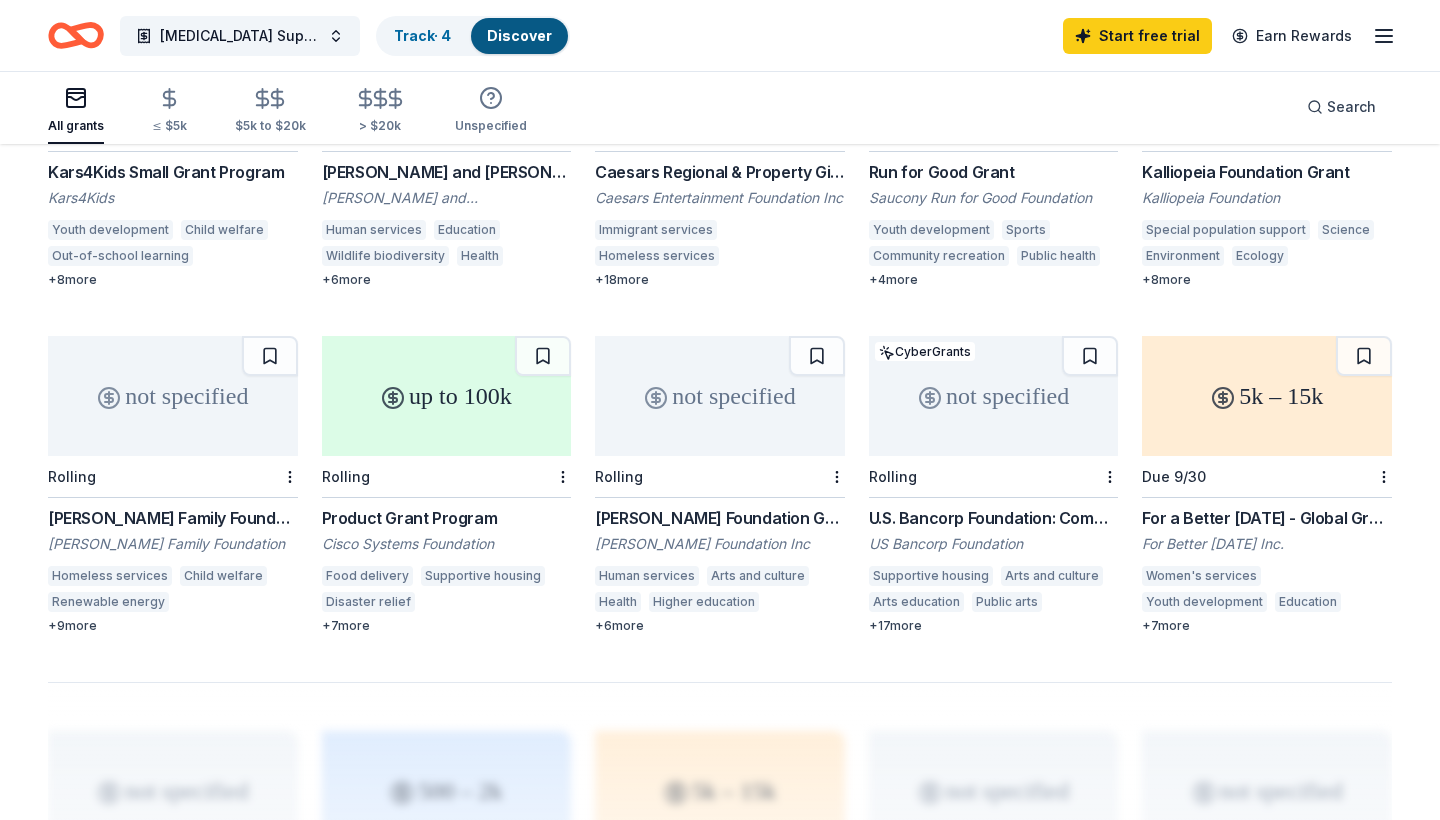 scroll, scrollTop: 1063, scrollLeft: 0, axis: vertical 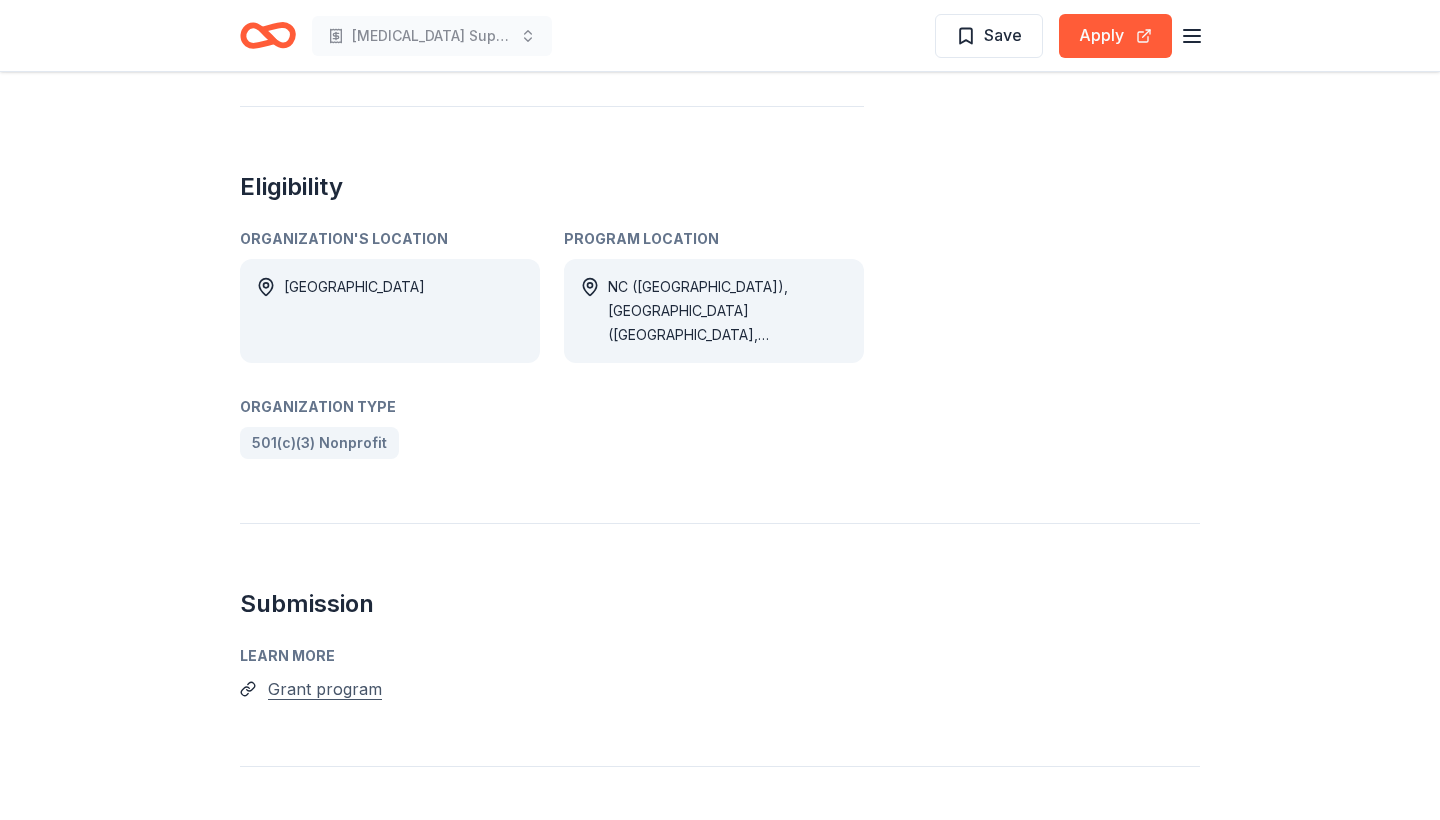 click on "Grant program" at bounding box center [325, 689] 